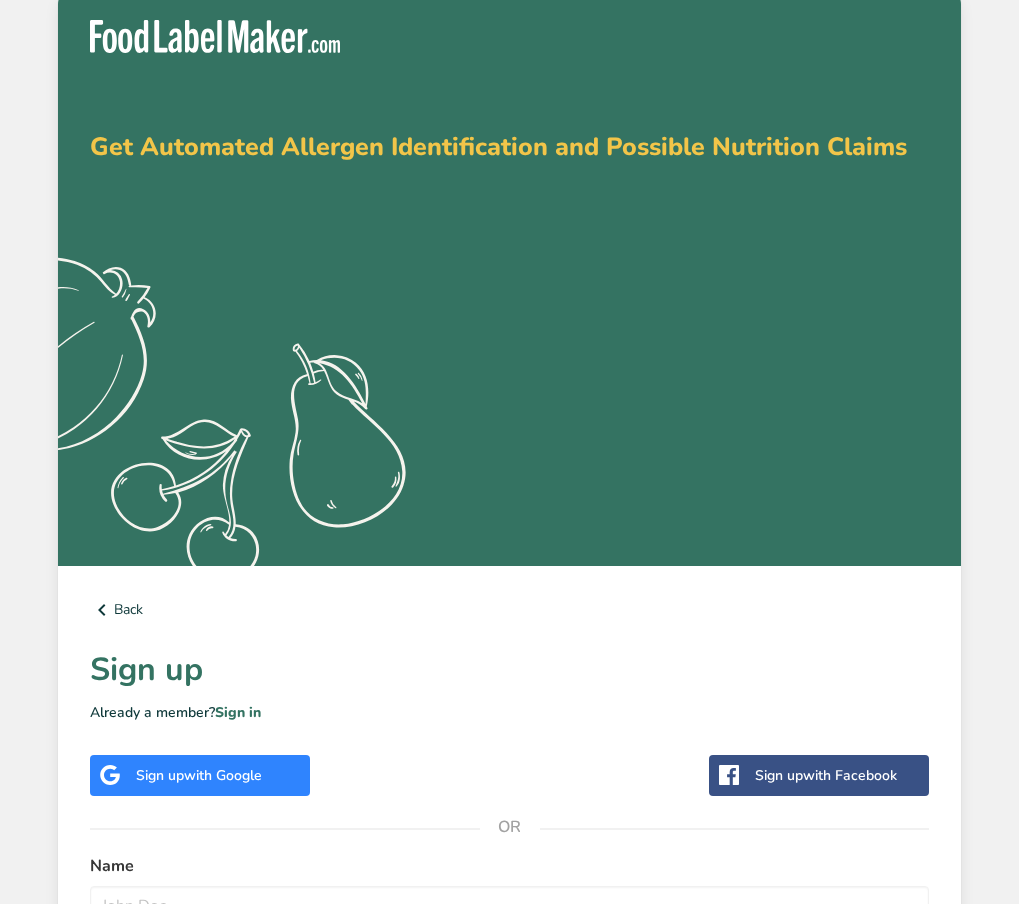 scroll, scrollTop: 0, scrollLeft: 0, axis: both 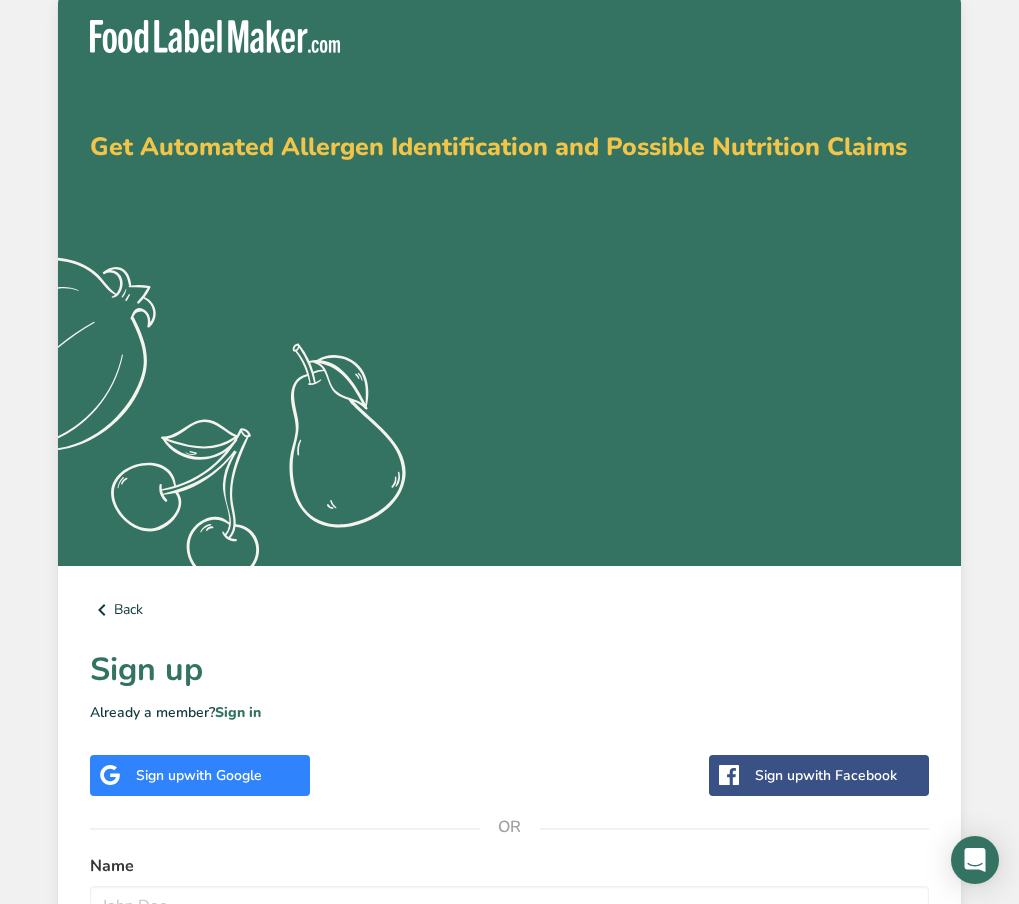 click on "with Google" at bounding box center (223, 775) 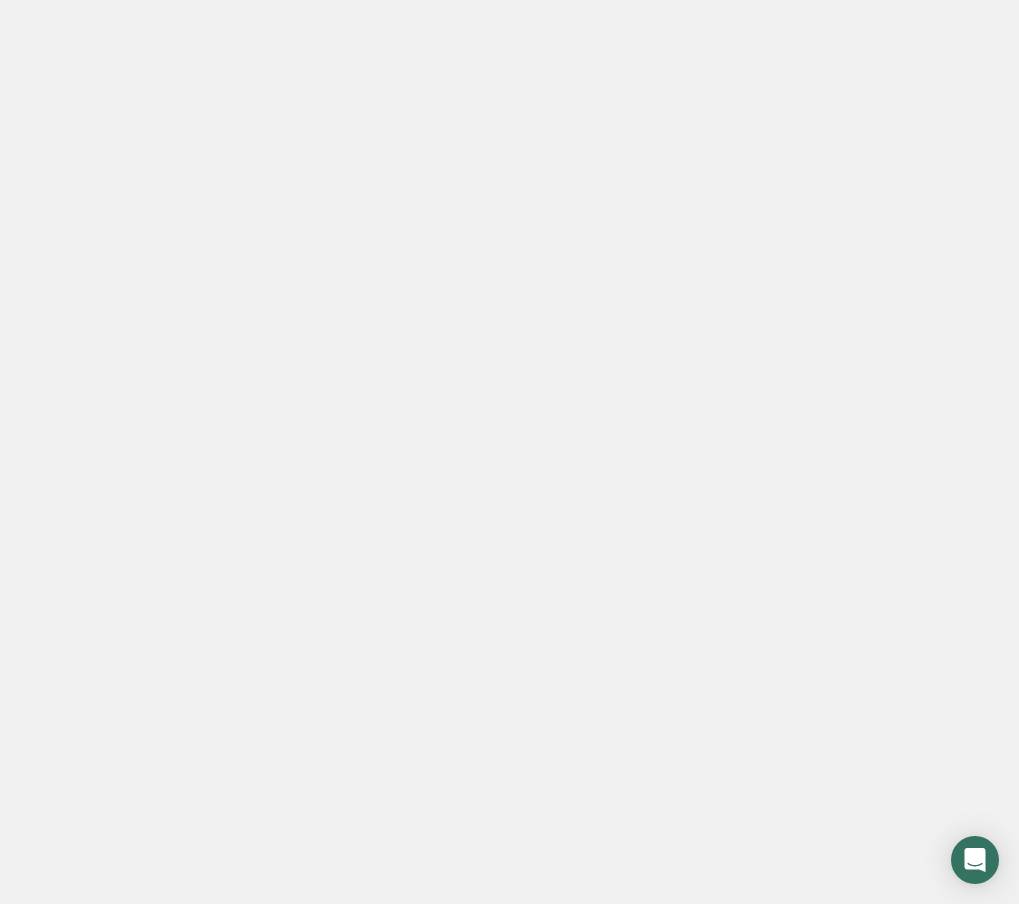 scroll, scrollTop: 0, scrollLeft: 0, axis: both 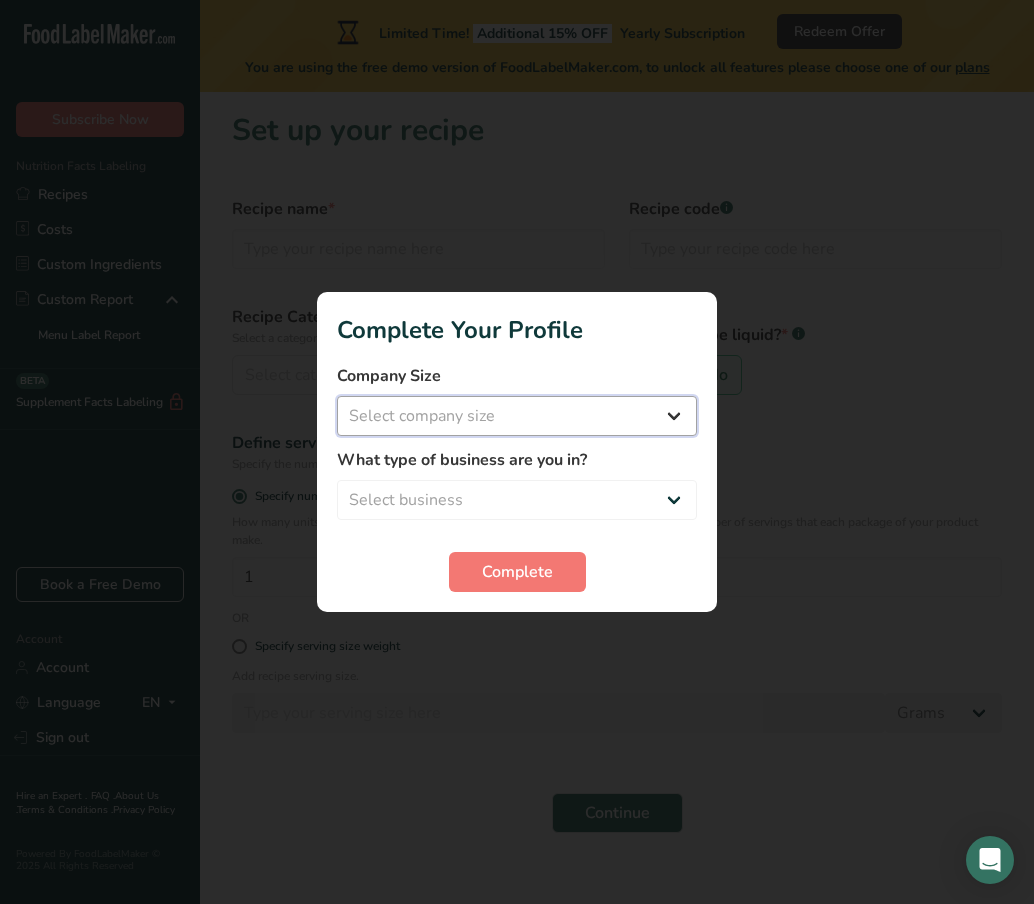 click on "Select company size
Fewer than 10 Employees
10 to 50 Employees
51 to 500 Employees
Over 500 Employees" at bounding box center [517, 416] 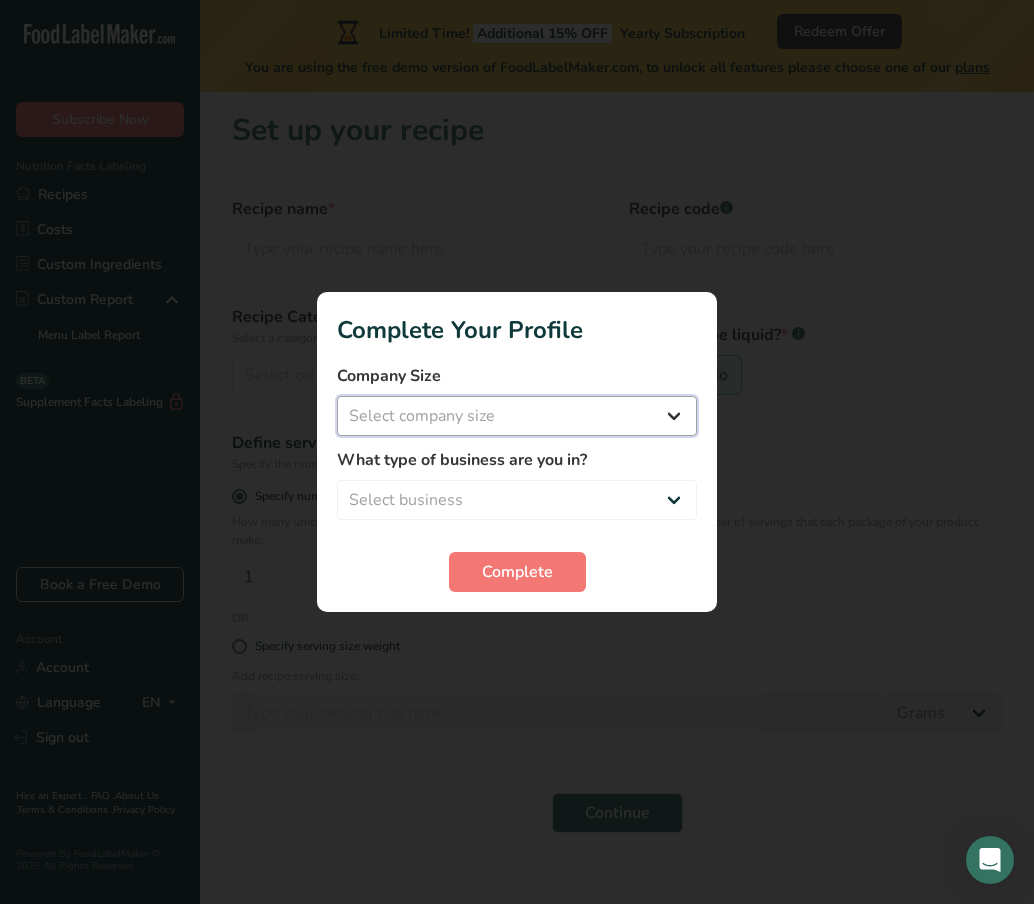select on "1" 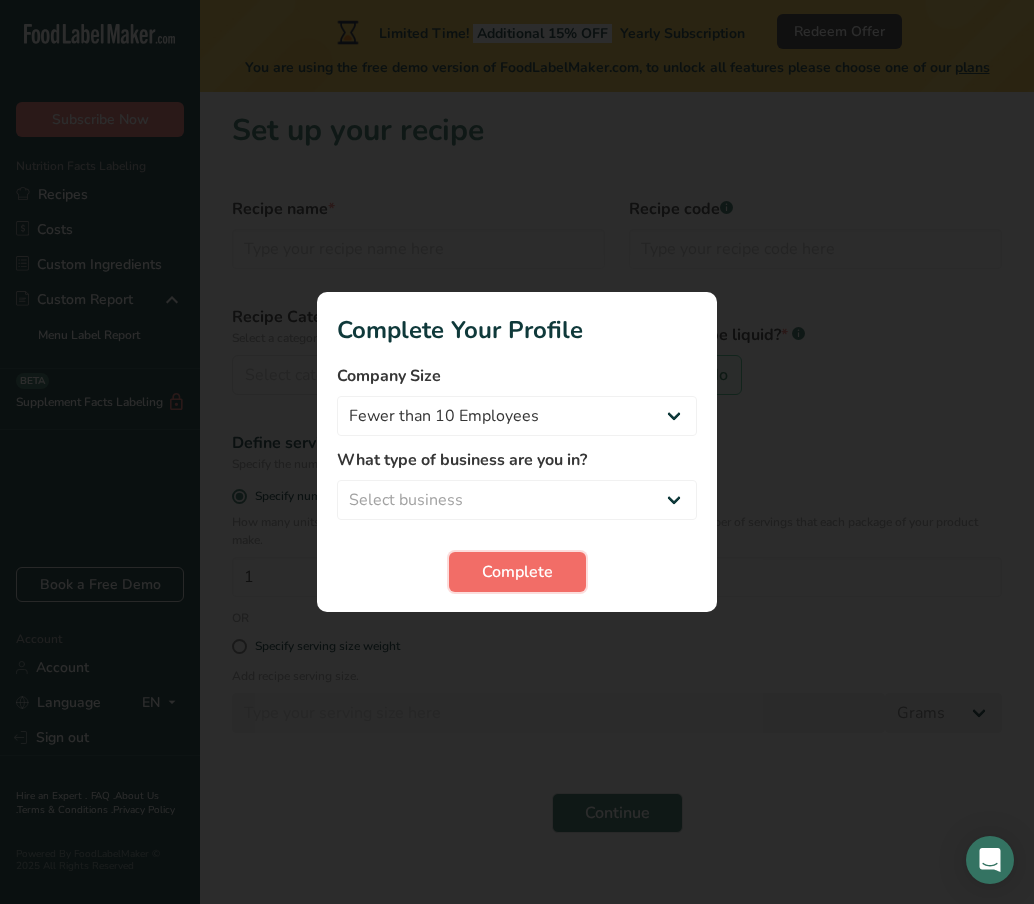 click on "Complete" at bounding box center [517, 572] 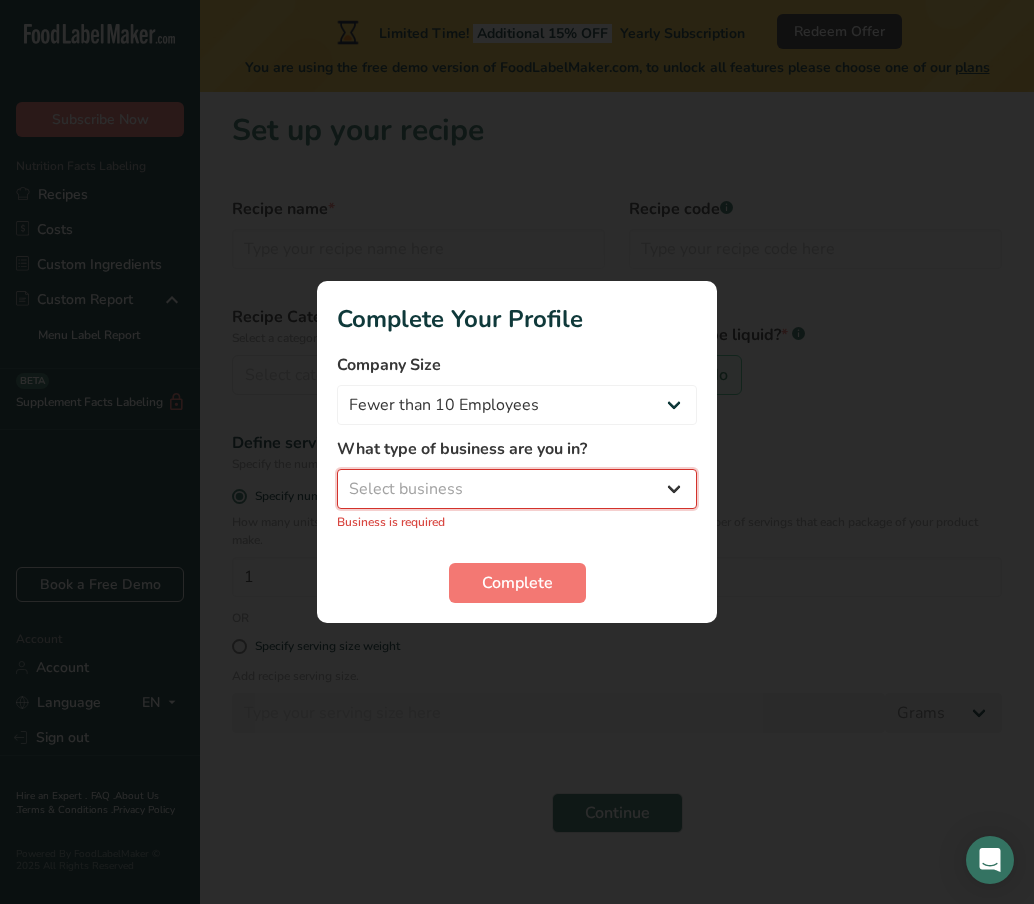 click on "Select business
Packaged Food Manufacturer
Restaurant & Cafe
Bakery
Meal Plans & Catering Company
Nutritionist
Food Blogger
Personal Trainer
Other" at bounding box center [517, 489] 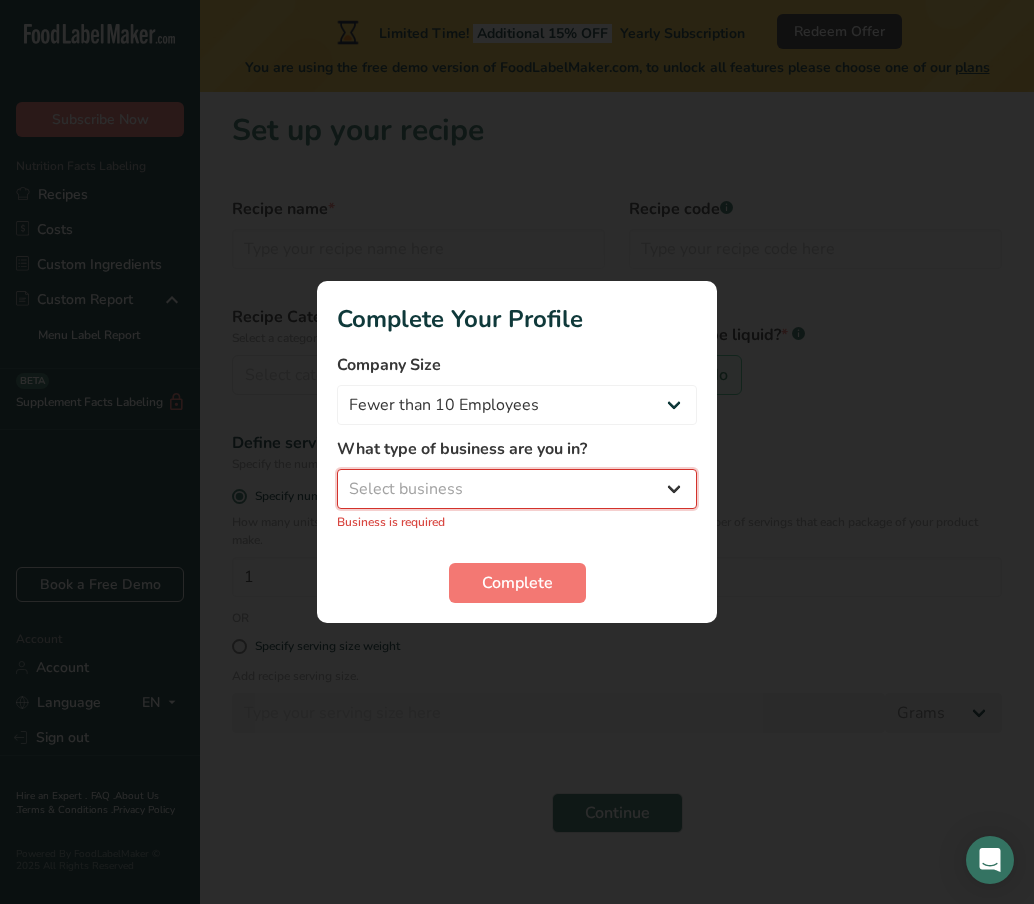 select on "8" 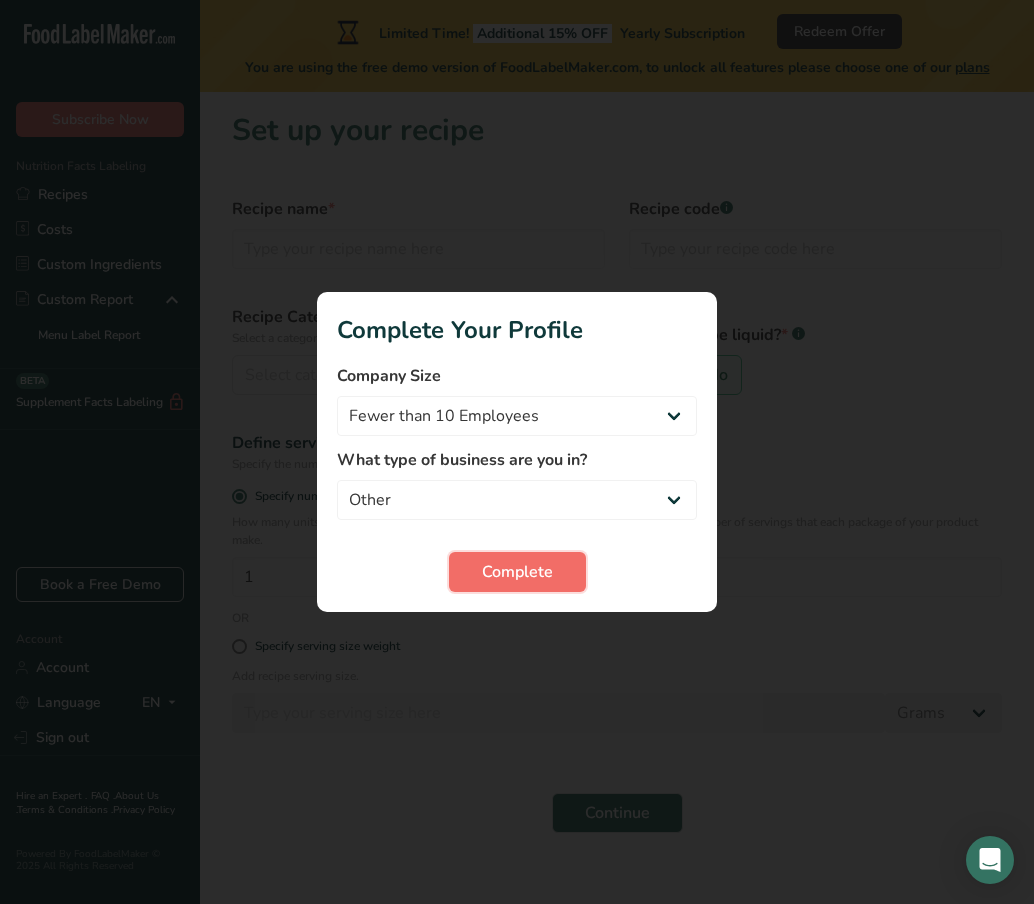 click on "Complete" at bounding box center (517, 572) 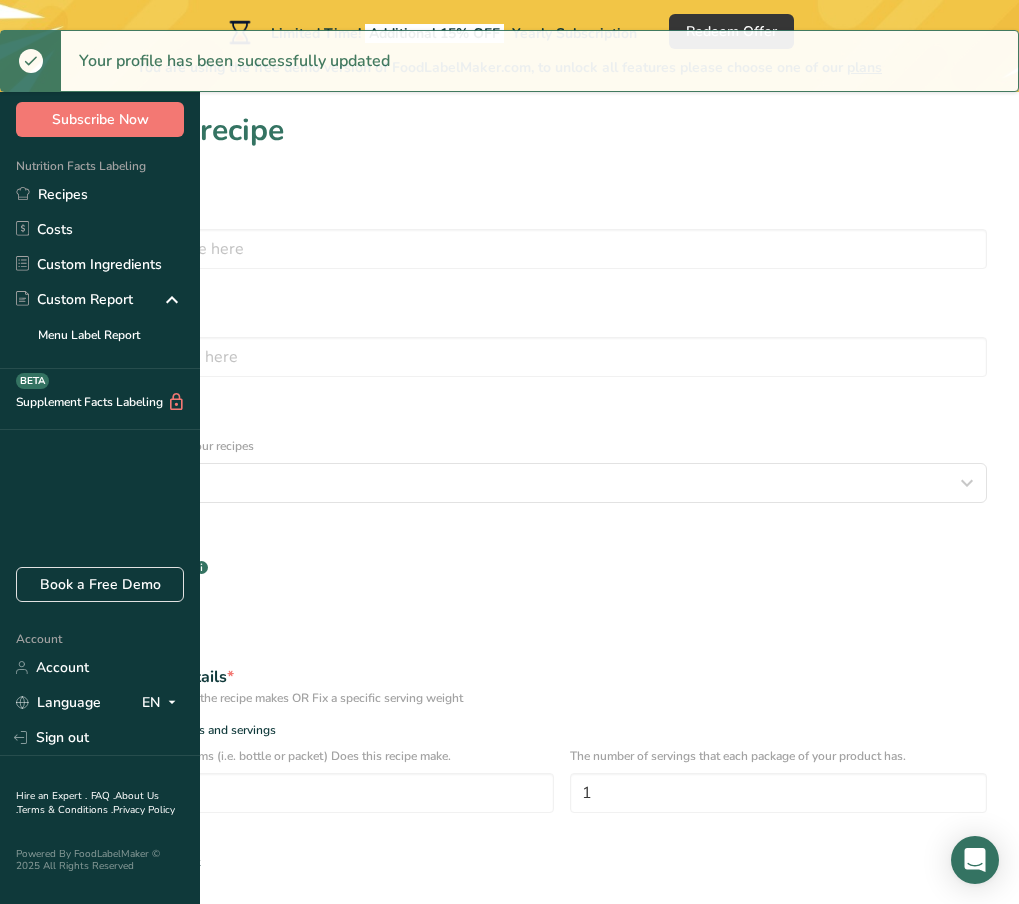 click on "Is your recipe liquid? *   .a-a{fill:#347362;}.b-a{fill:#fff;}           Yes   No" at bounding box center [509, 584] 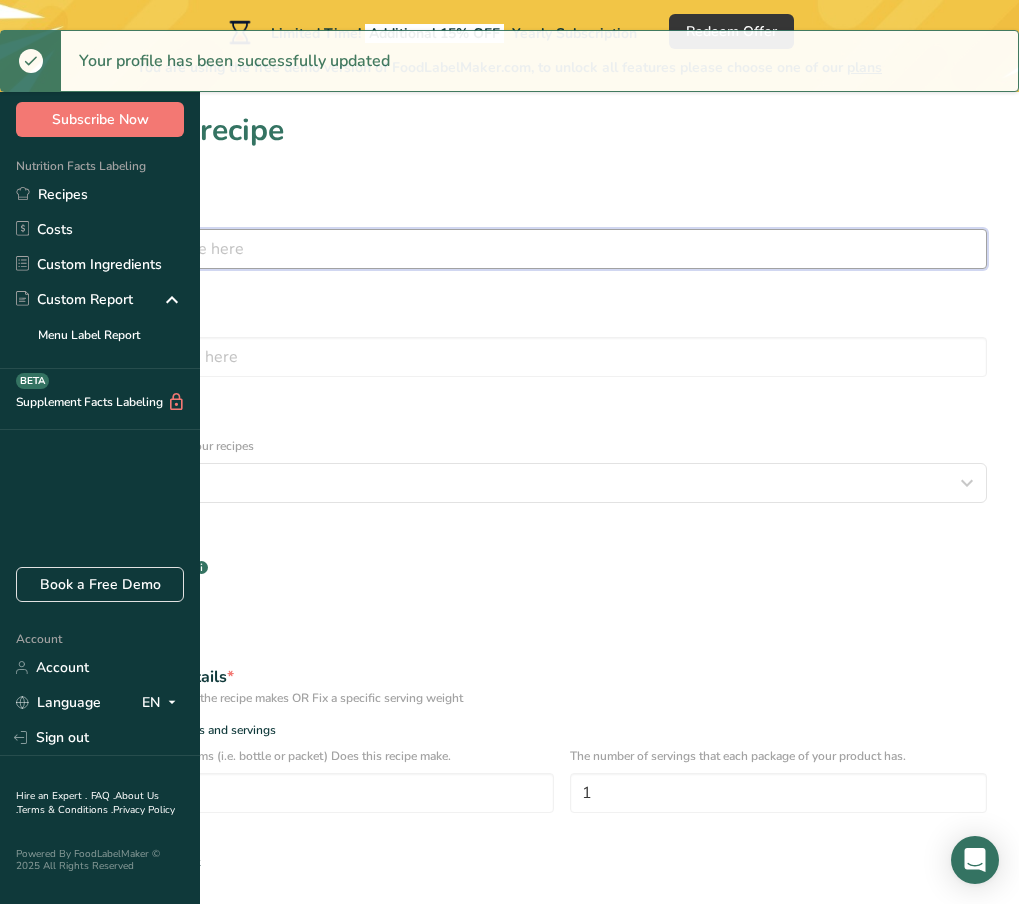 click at bounding box center [509, 249] 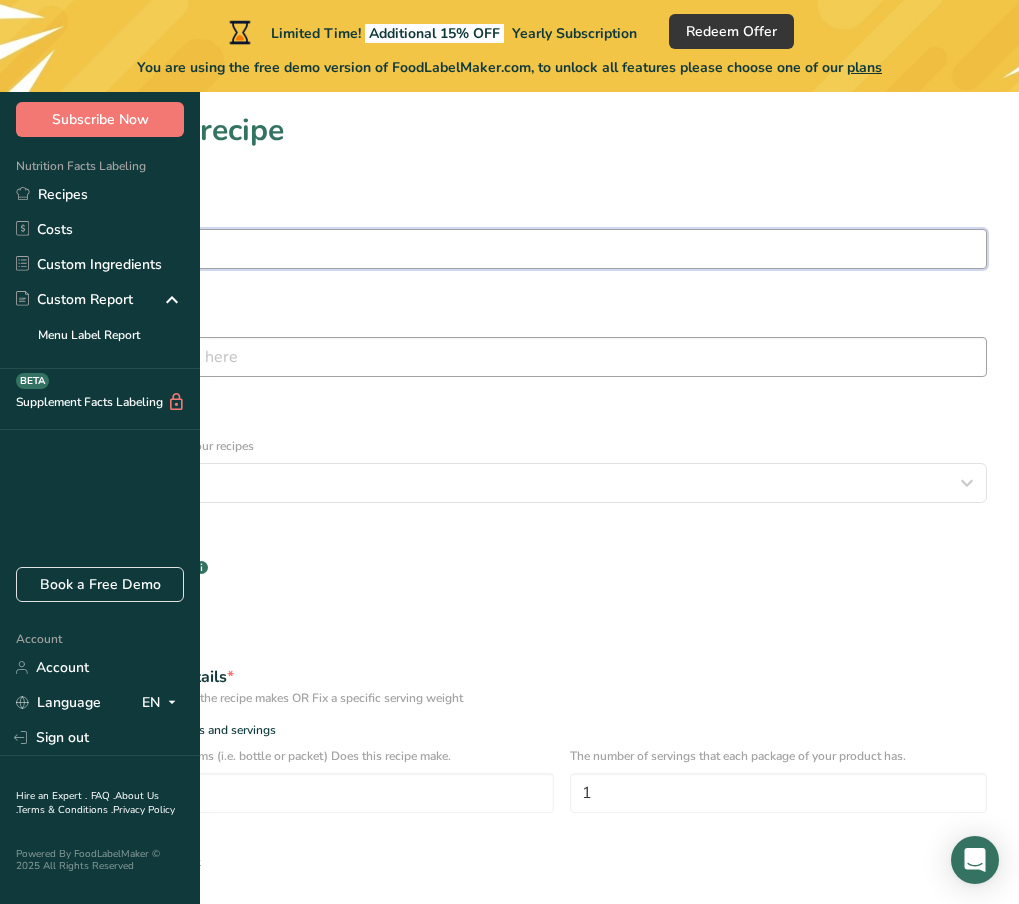 type on "Sperry Honey" 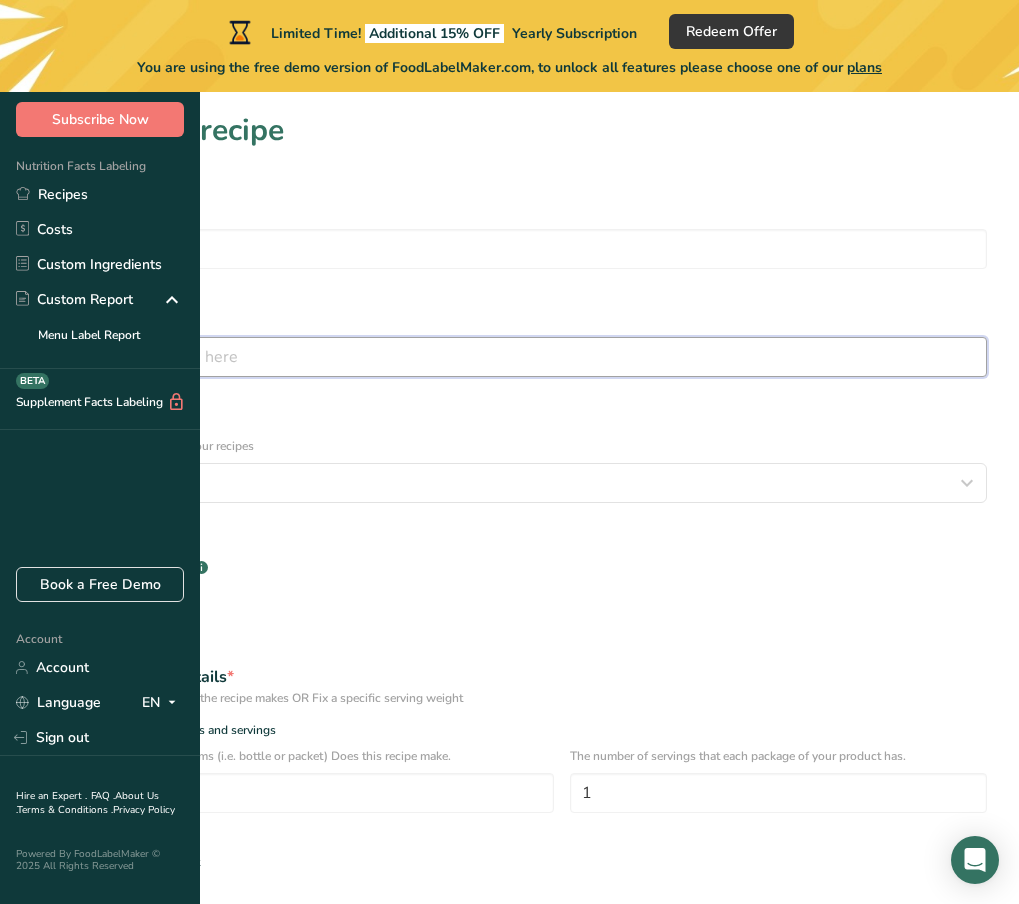 click at bounding box center (509, 357) 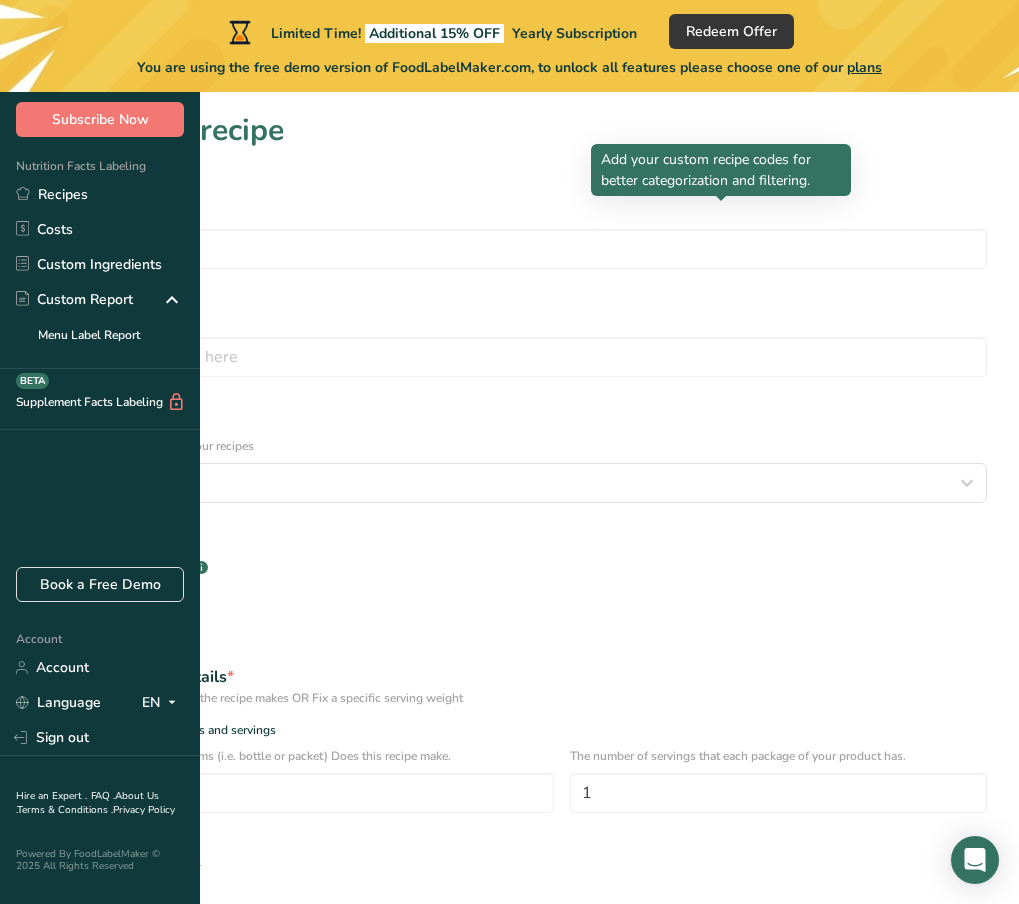 click at bounding box center [721, 201] 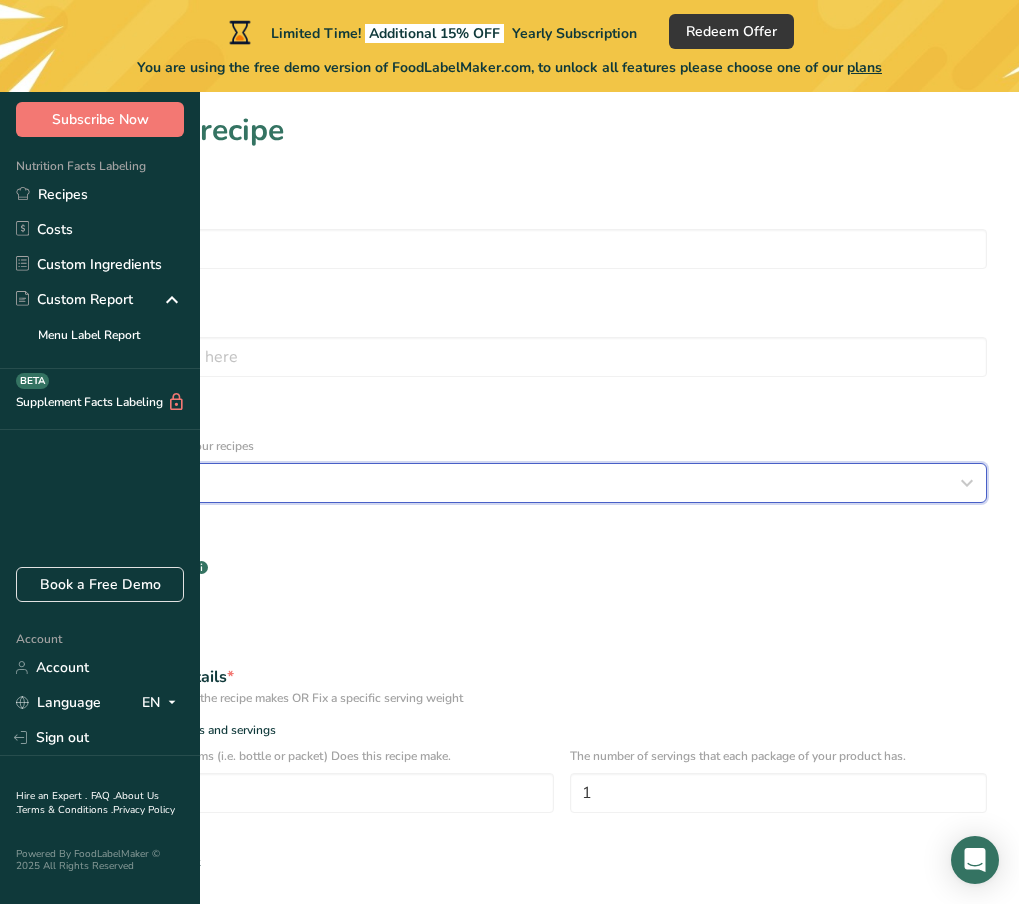 click on "Select category" at bounding box center [503, 483] 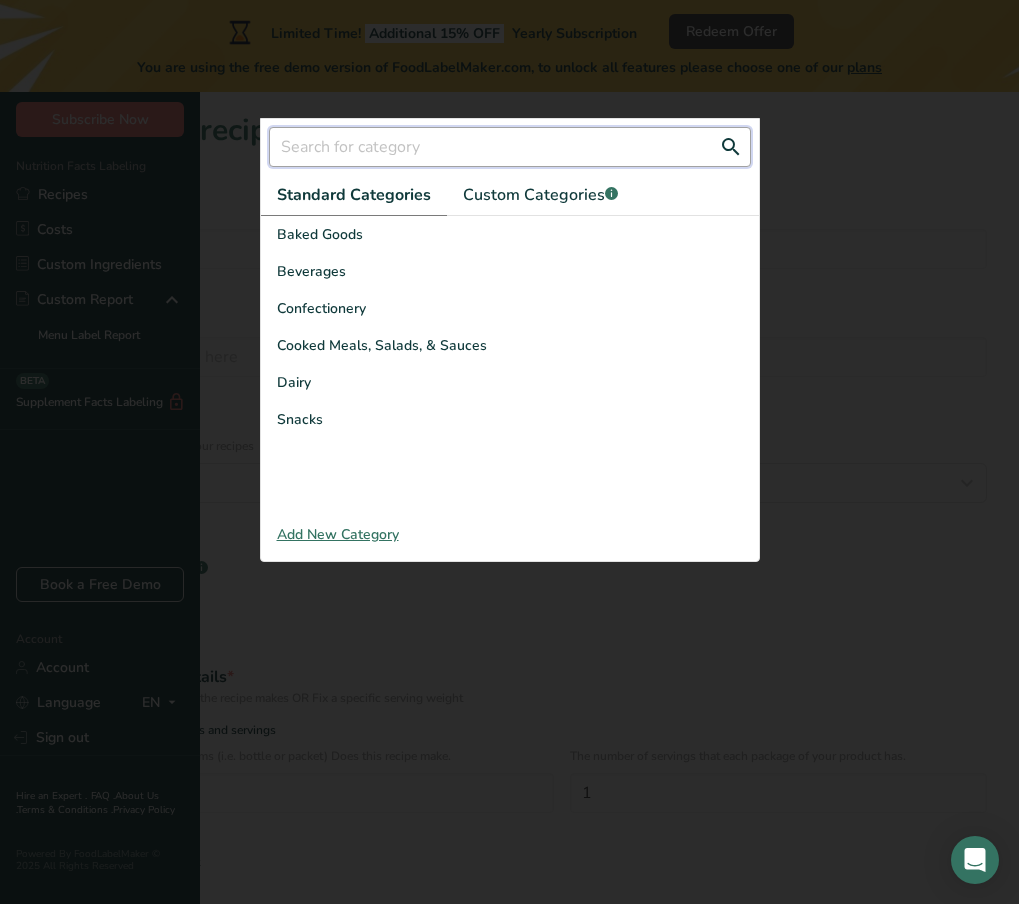 click at bounding box center [510, 147] 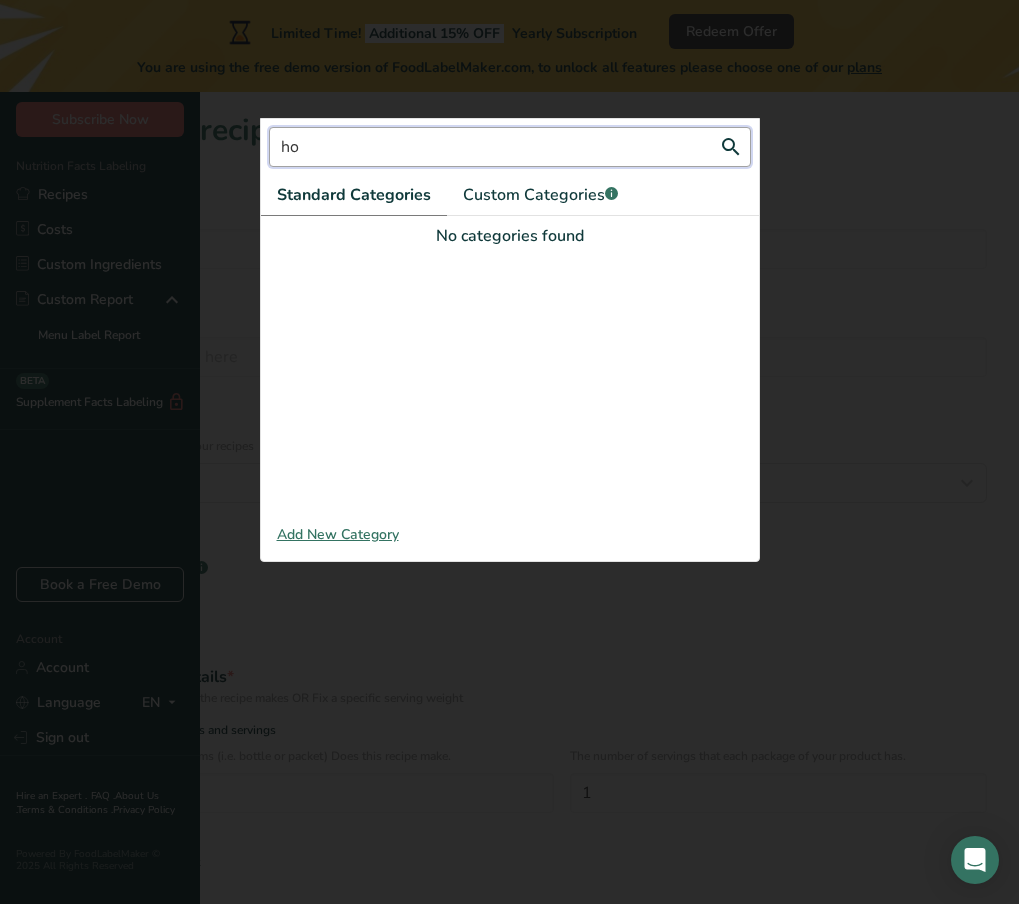 type on "h" 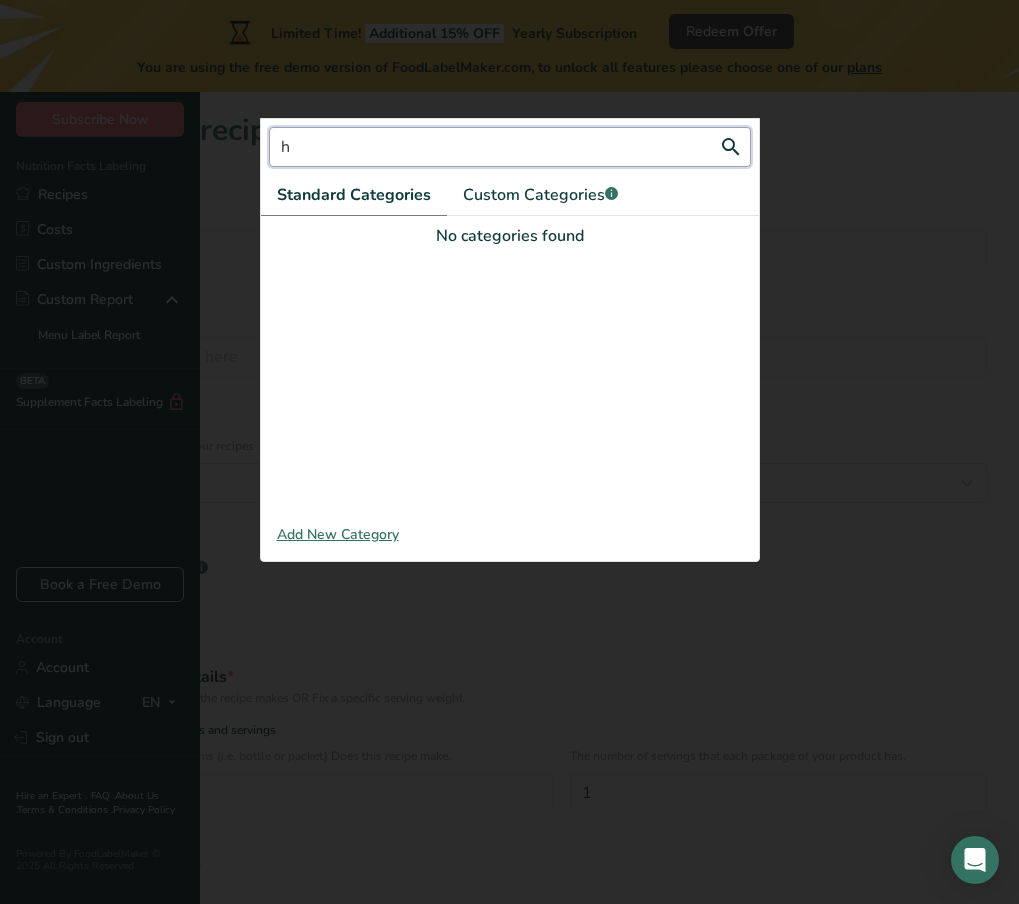 type 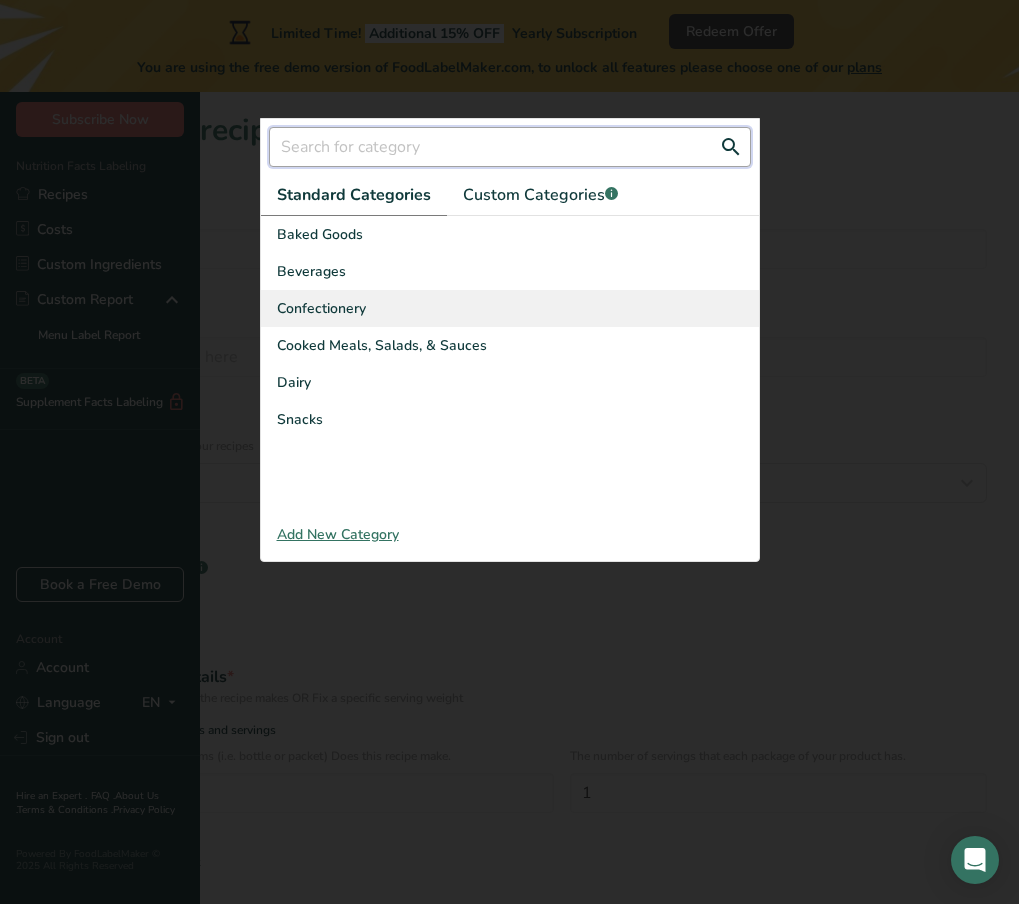 scroll, scrollTop: 25, scrollLeft: 0, axis: vertical 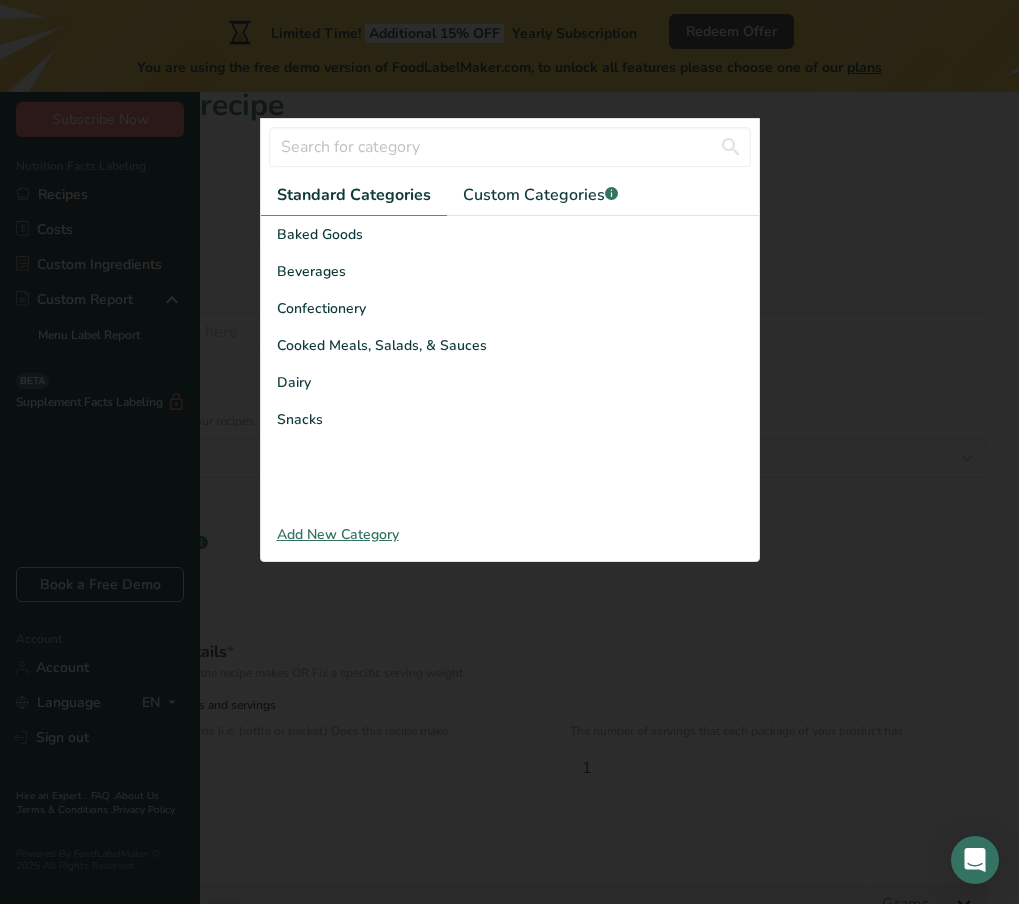 click on "Add New Category" at bounding box center [510, 534] 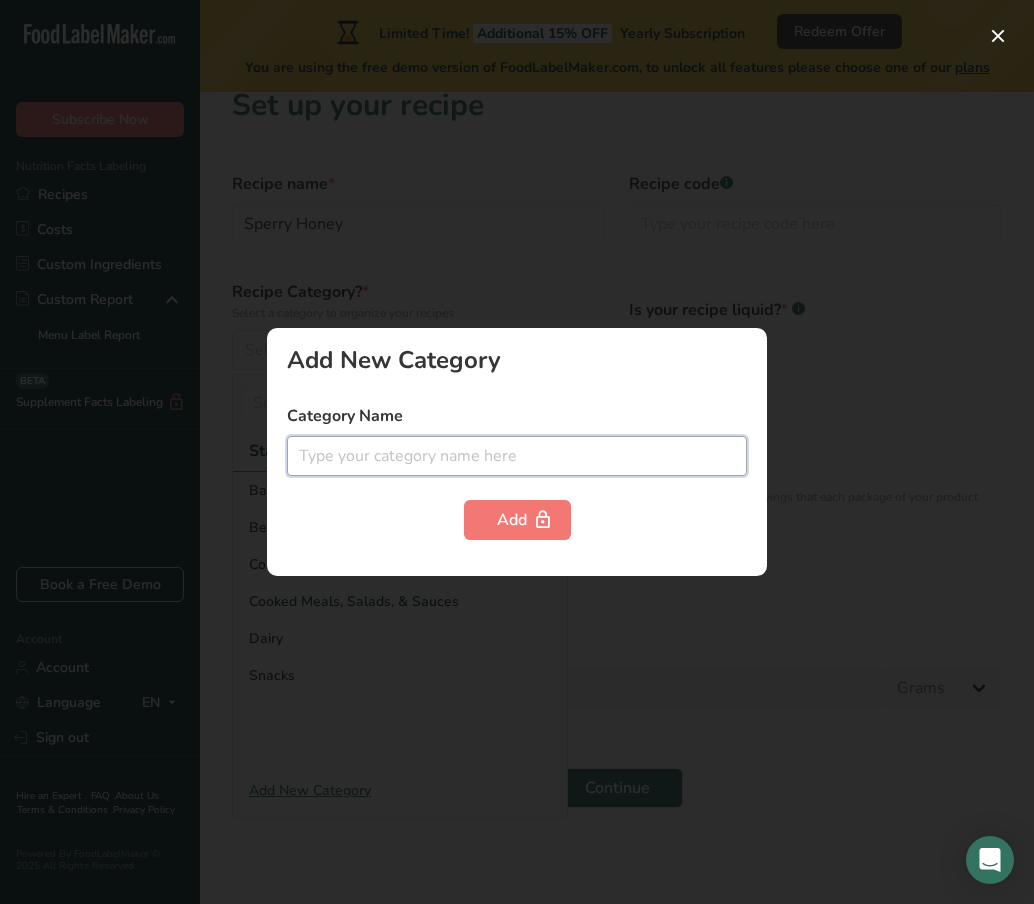 click at bounding box center [517, 456] 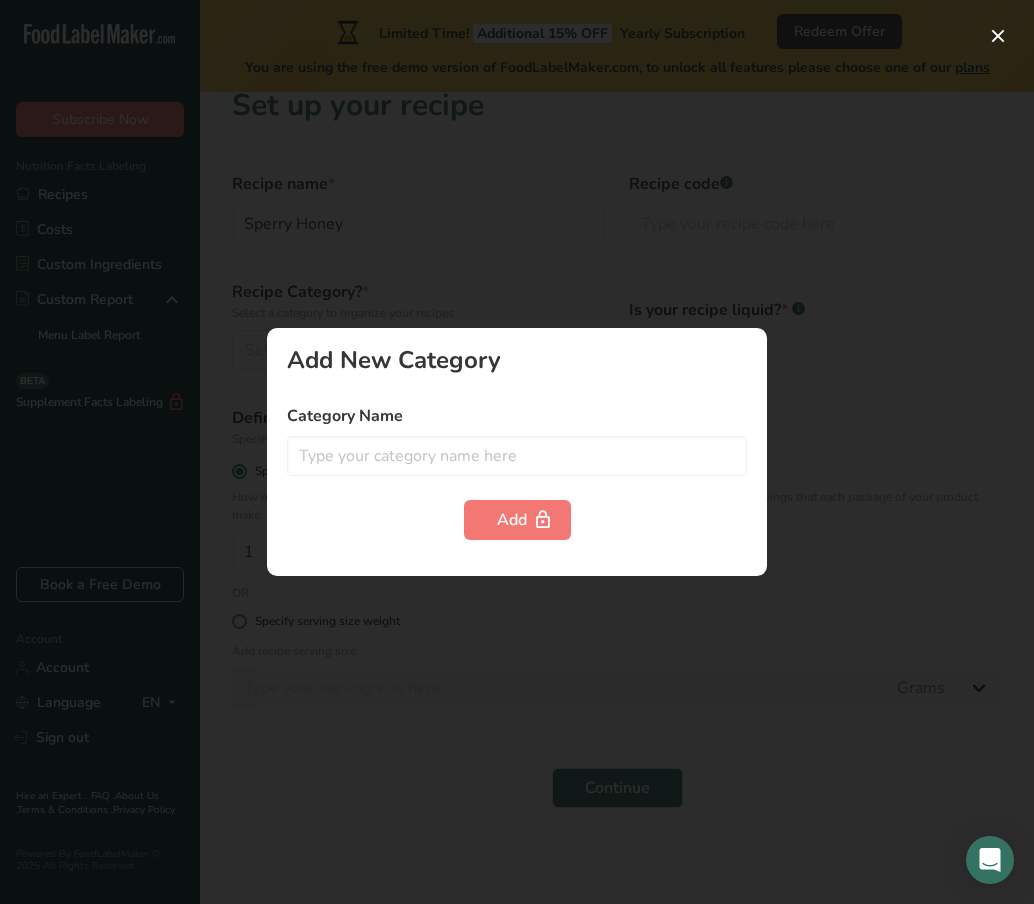 click at bounding box center [517, 452] 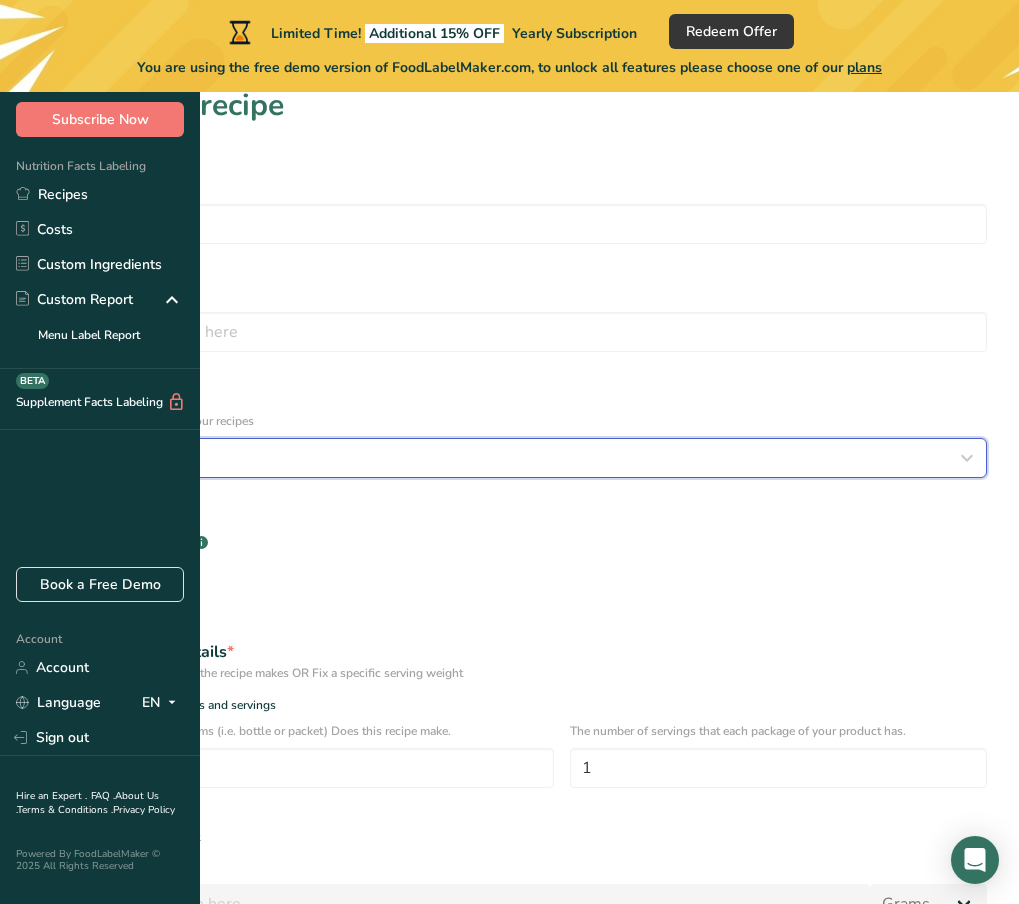 click at bounding box center [967, 458] 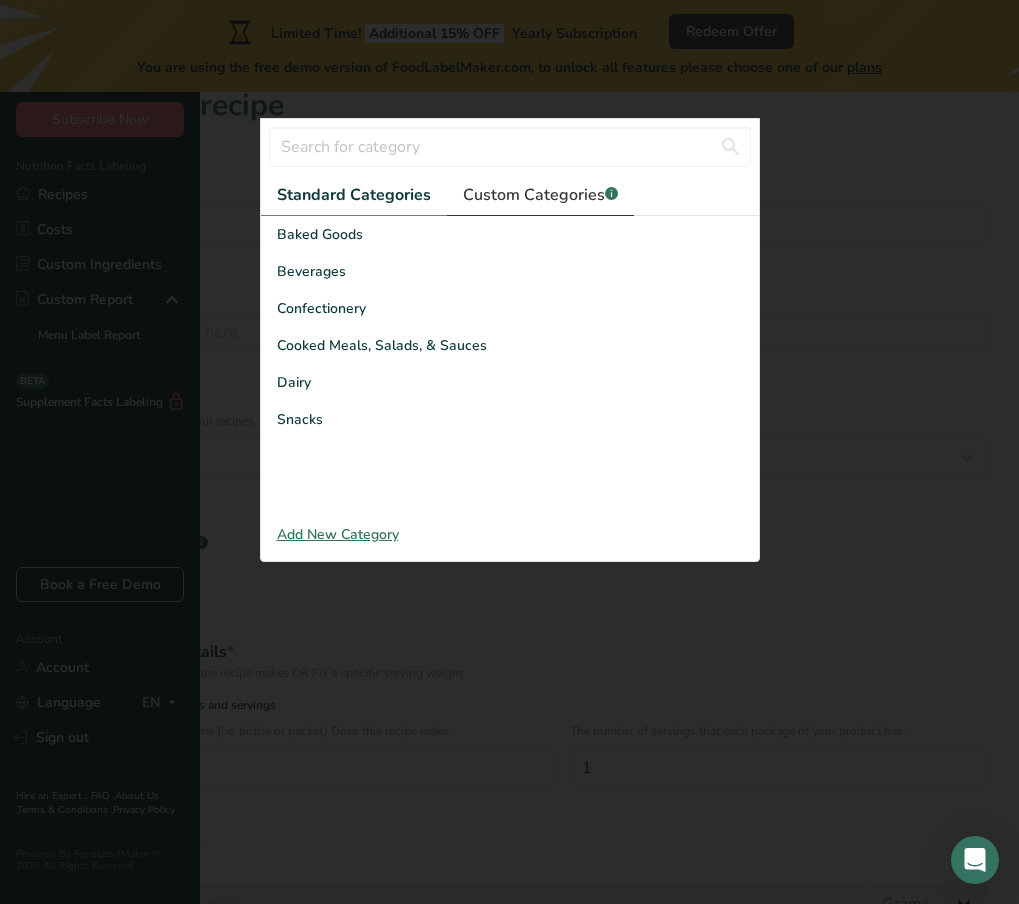 click on "Custom Categories
.a-a{fill:#347362;}.b-a{fill:#fff;}" at bounding box center [540, 195] 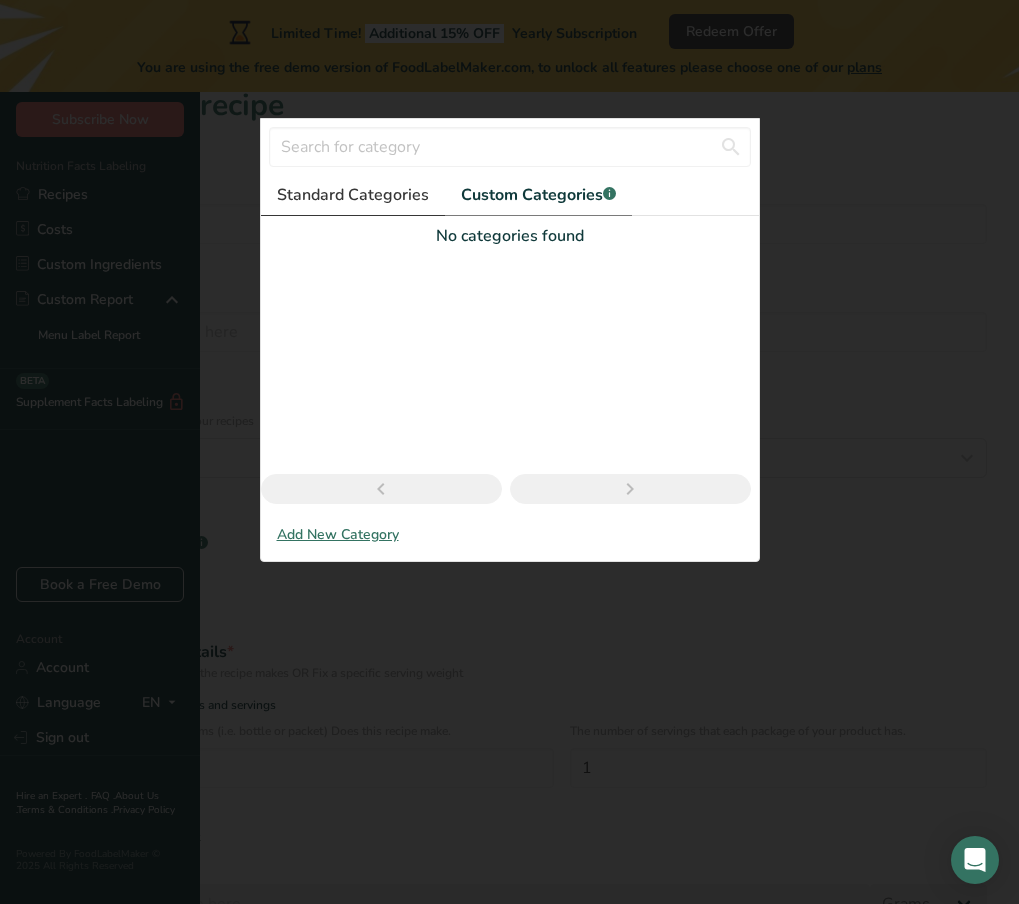 click on "Standard Categories" at bounding box center [353, 195] 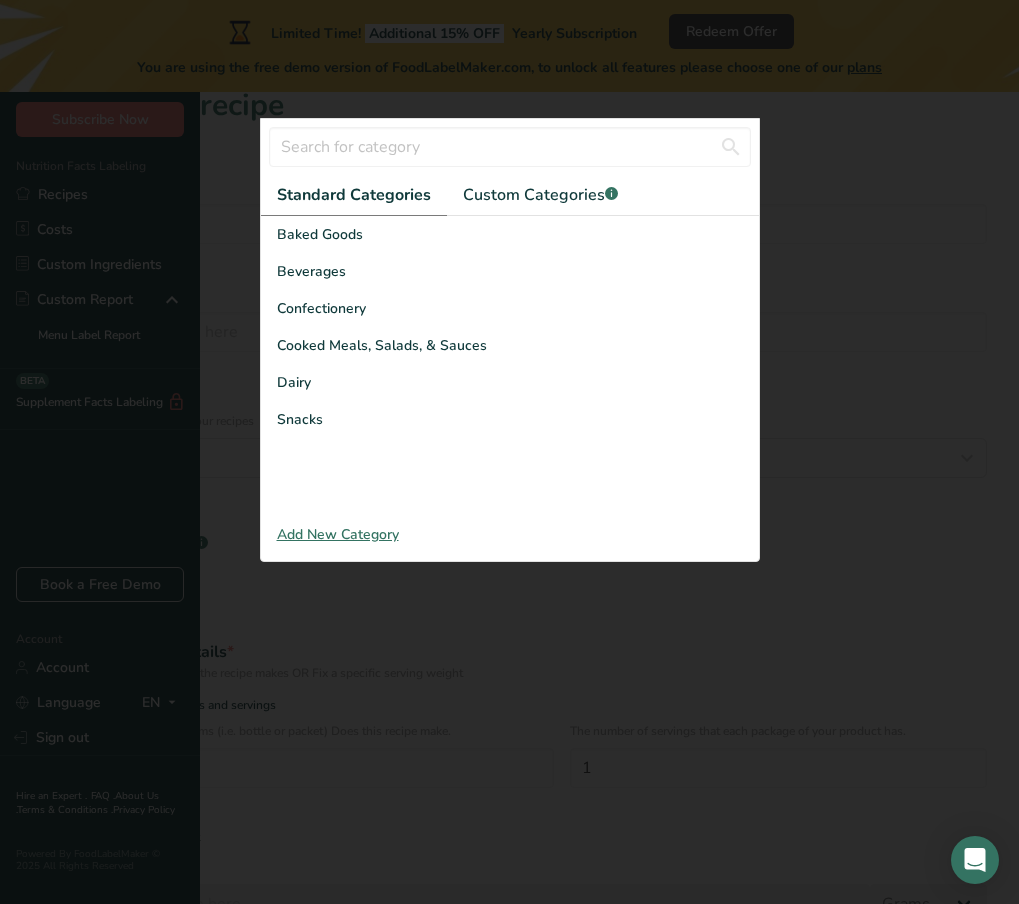 click on "Define serving size details *
Specify the number of servings the recipe makes OR Fix a specific serving weight" at bounding box center [509, 661] 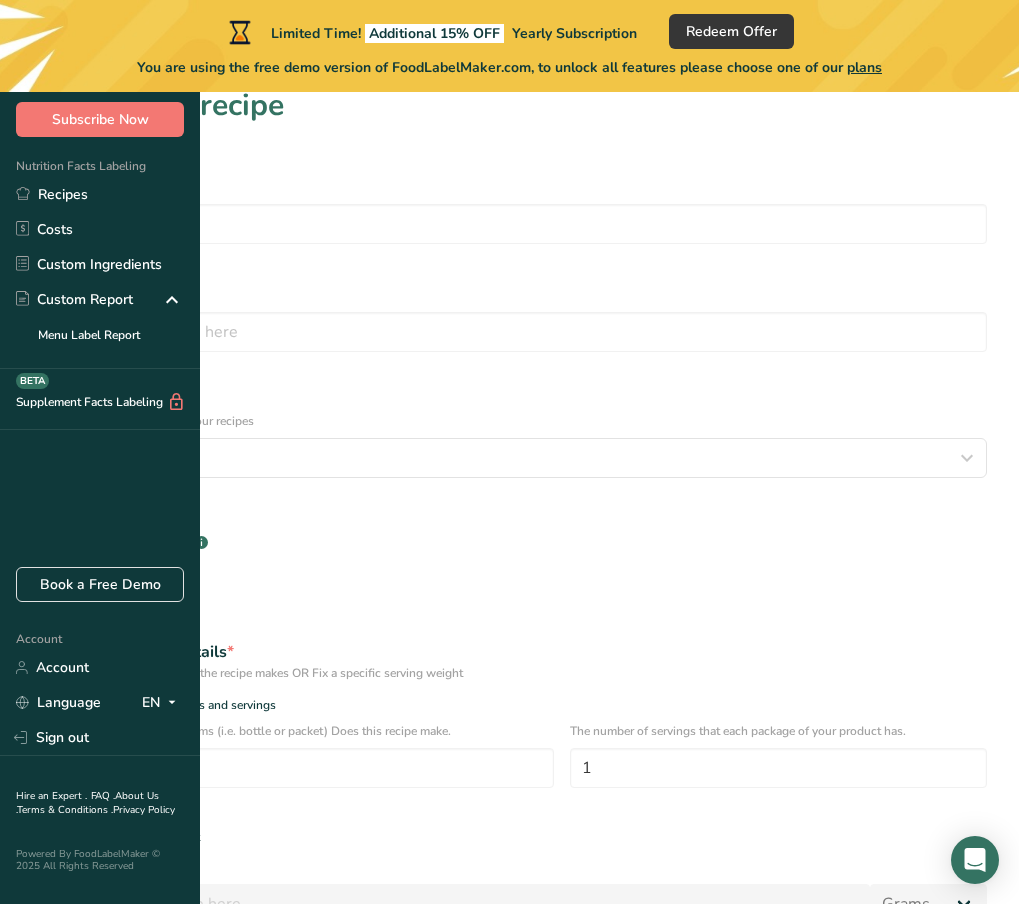 scroll, scrollTop: 49, scrollLeft: 0, axis: vertical 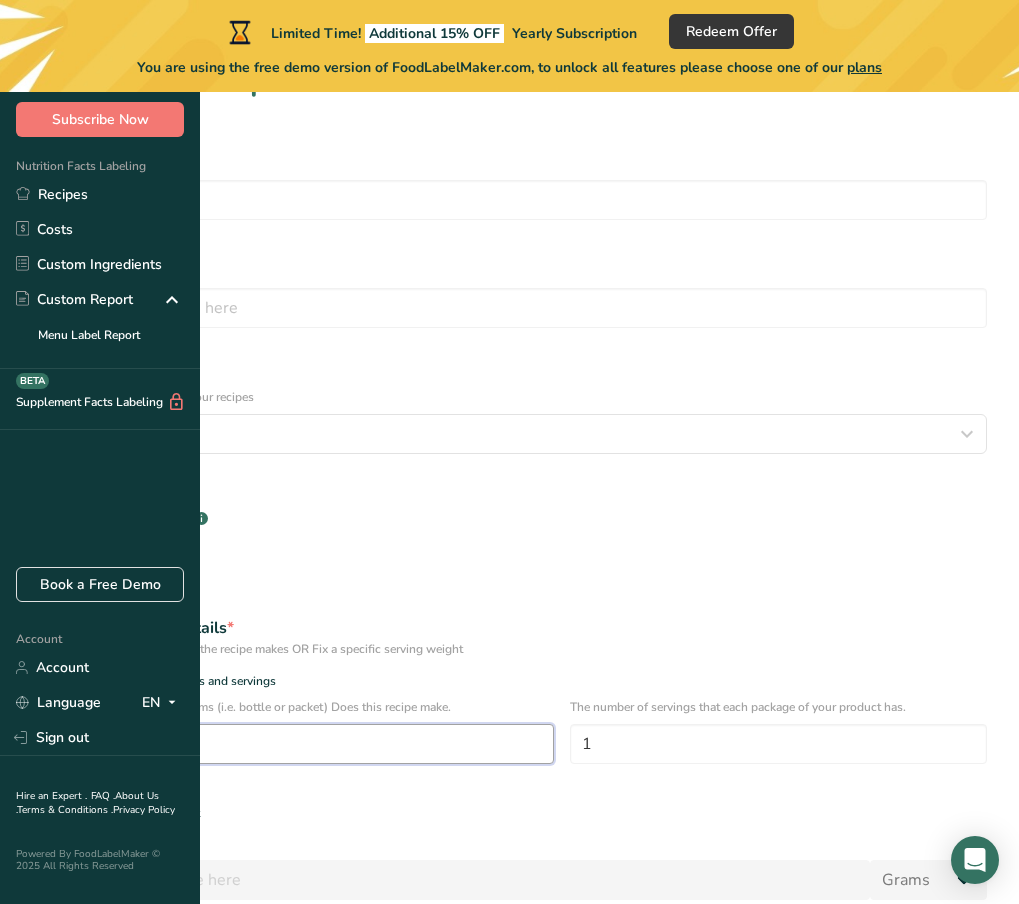 click on "1" at bounding box center [293, 744] 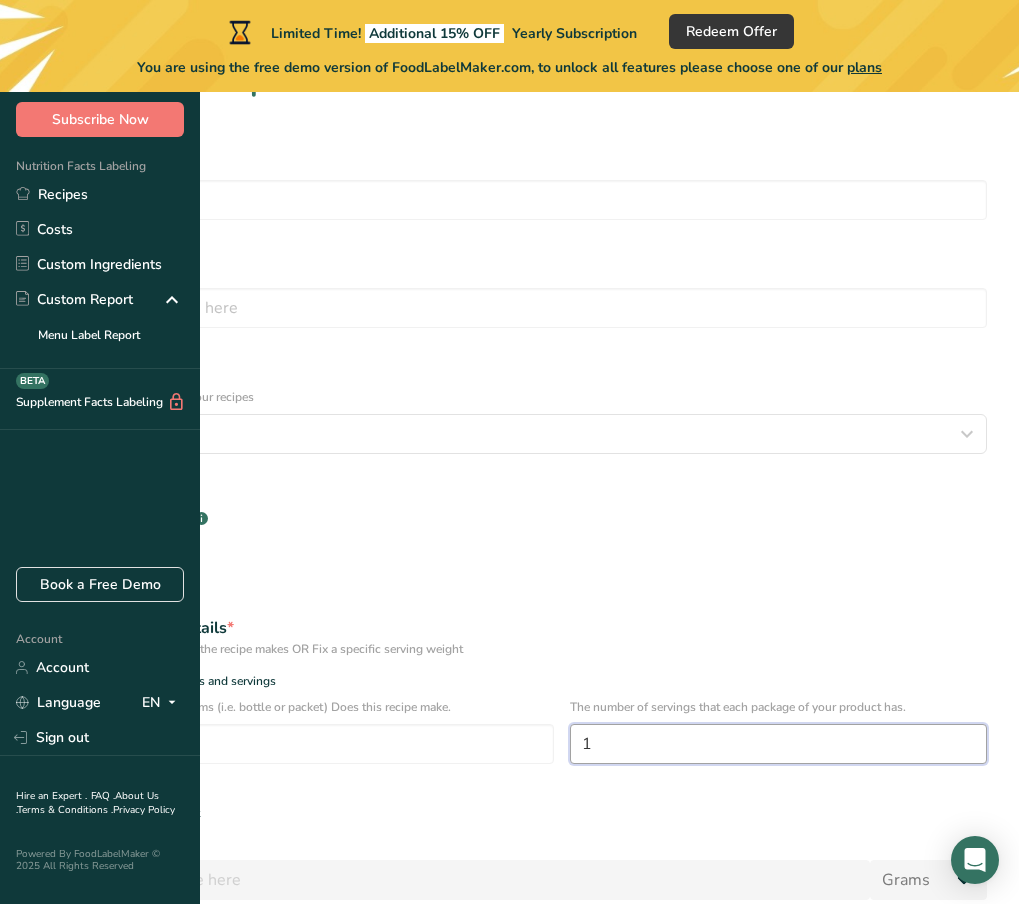 click on "1" at bounding box center [778, 744] 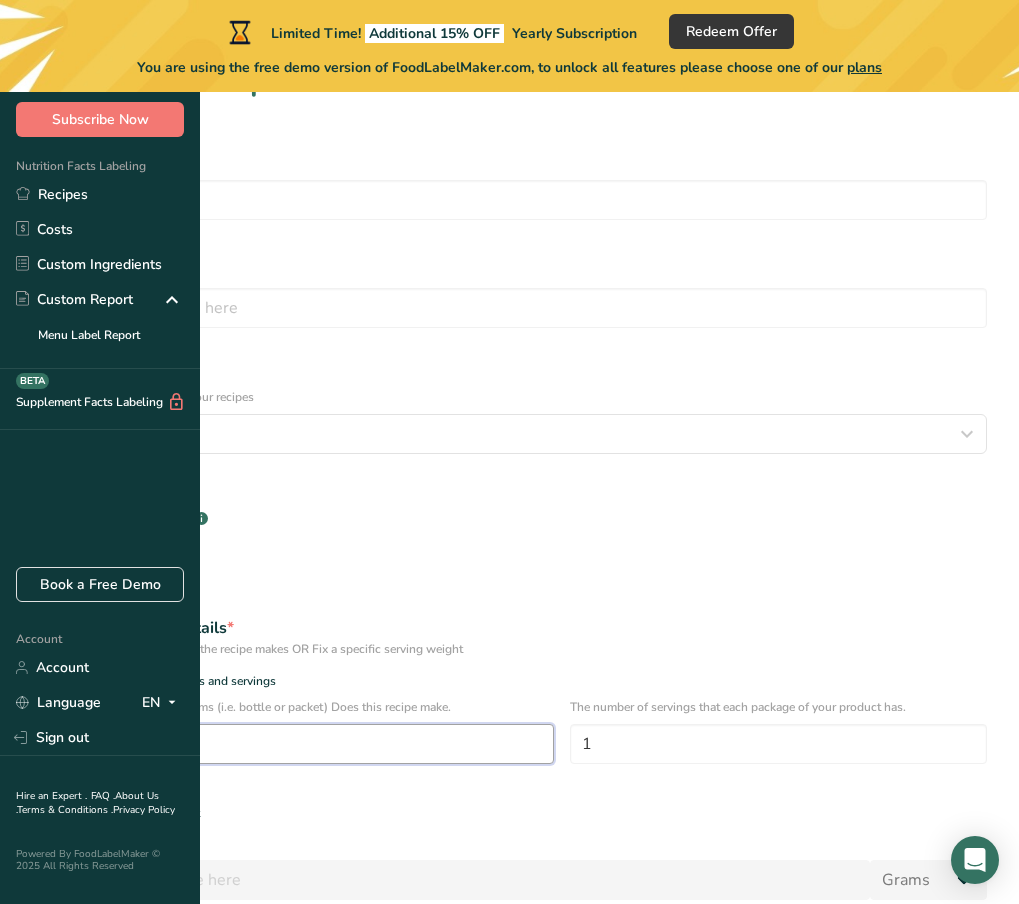 click on "1" at bounding box center (293, 744) 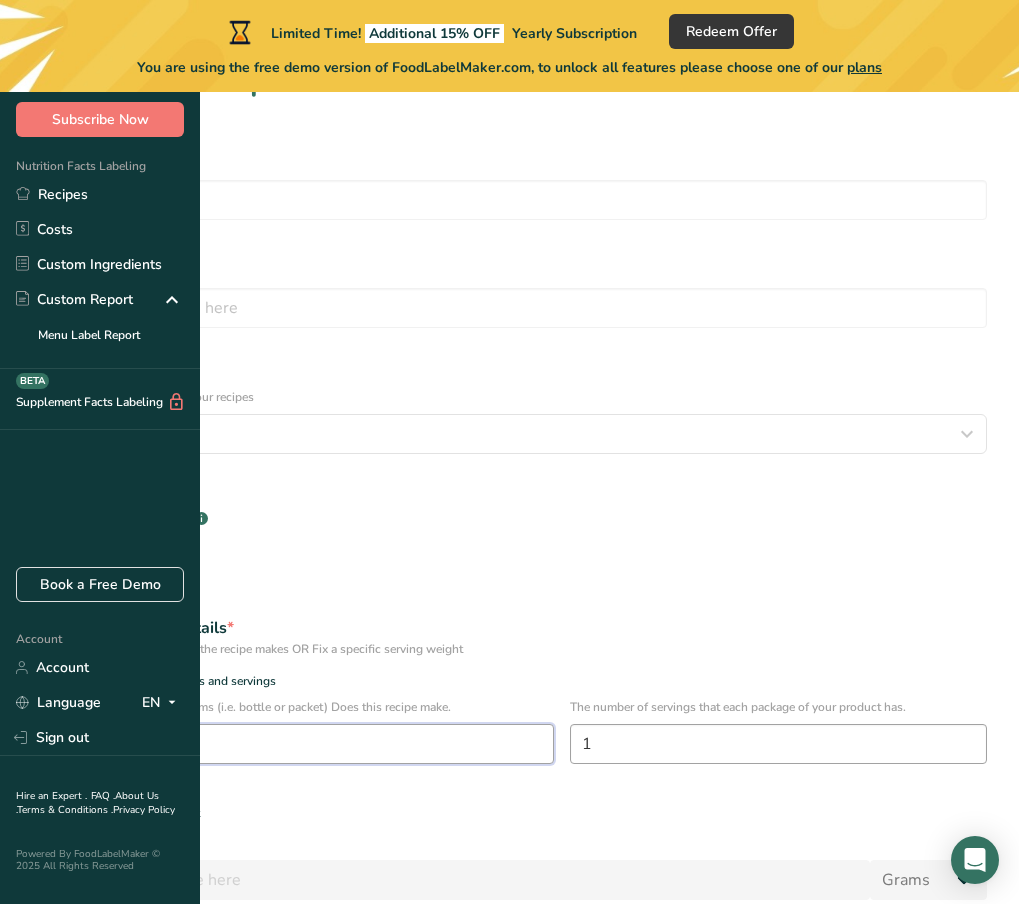 type on "43" 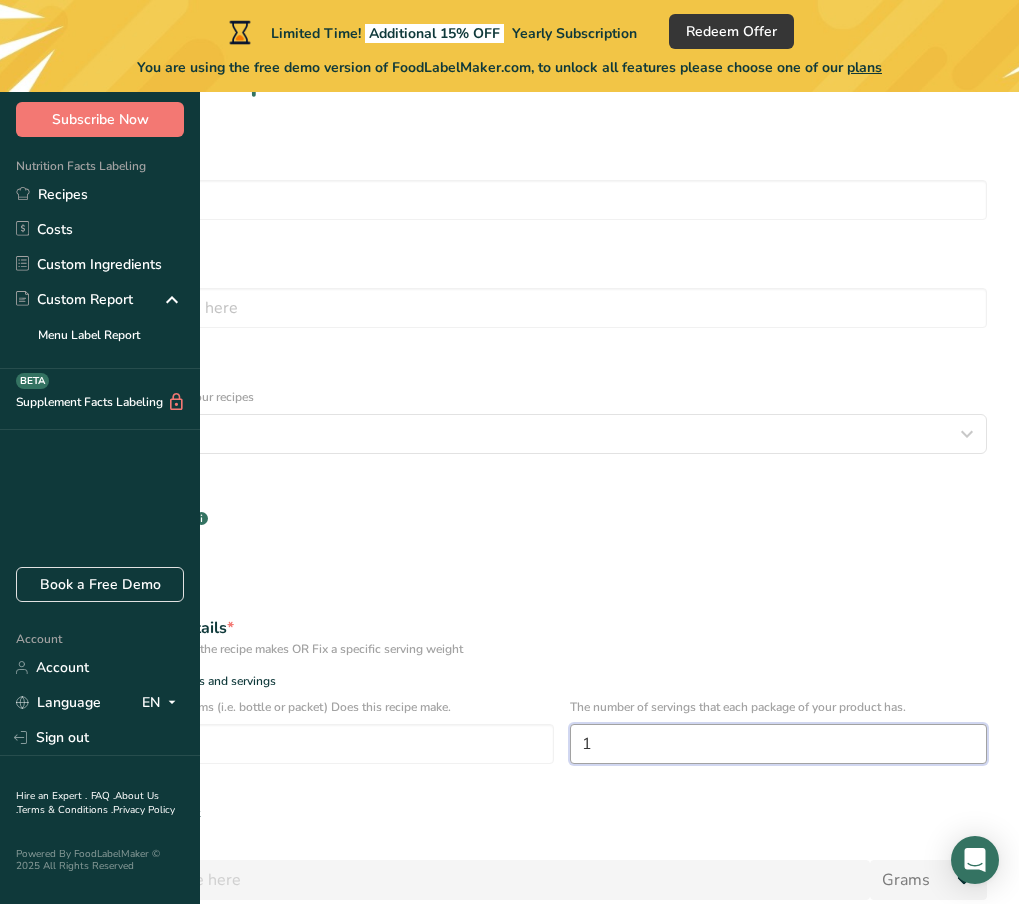 click on "1" at bounding box center (778, 744) 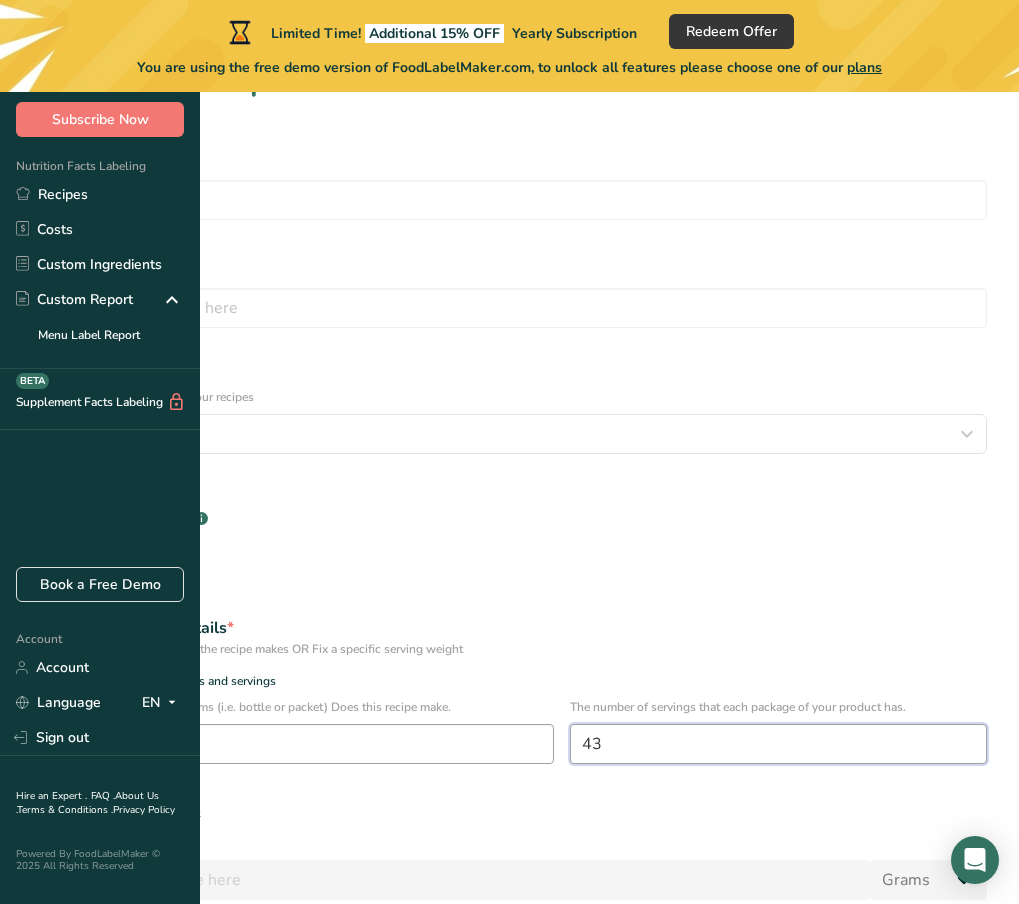 type on "43" 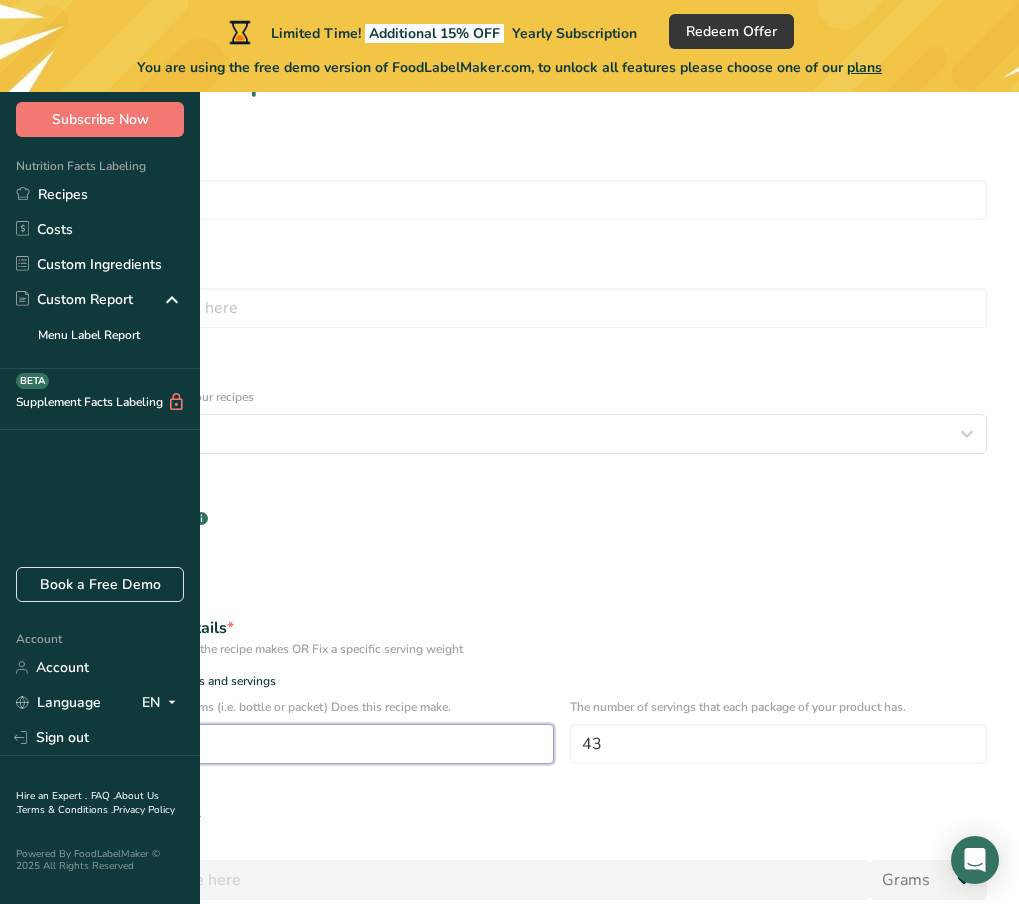 click on "43" at bounding box center (293, 744) 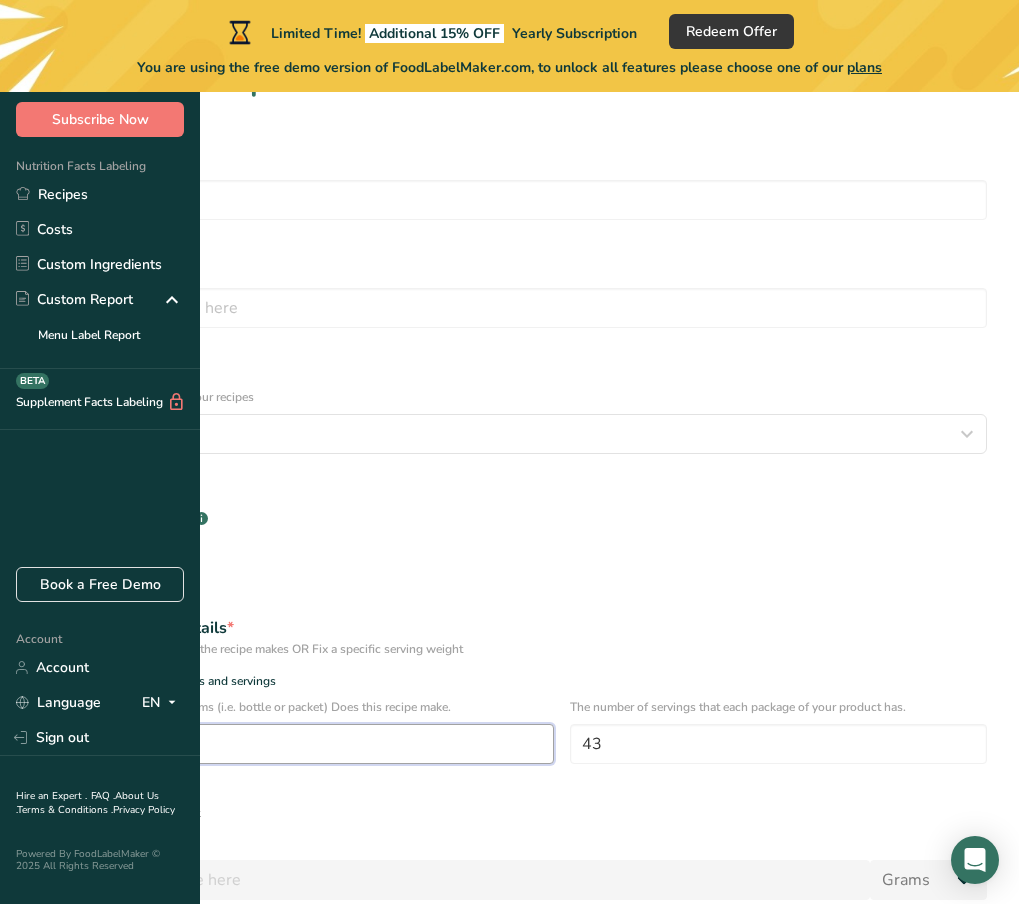 type on "1" 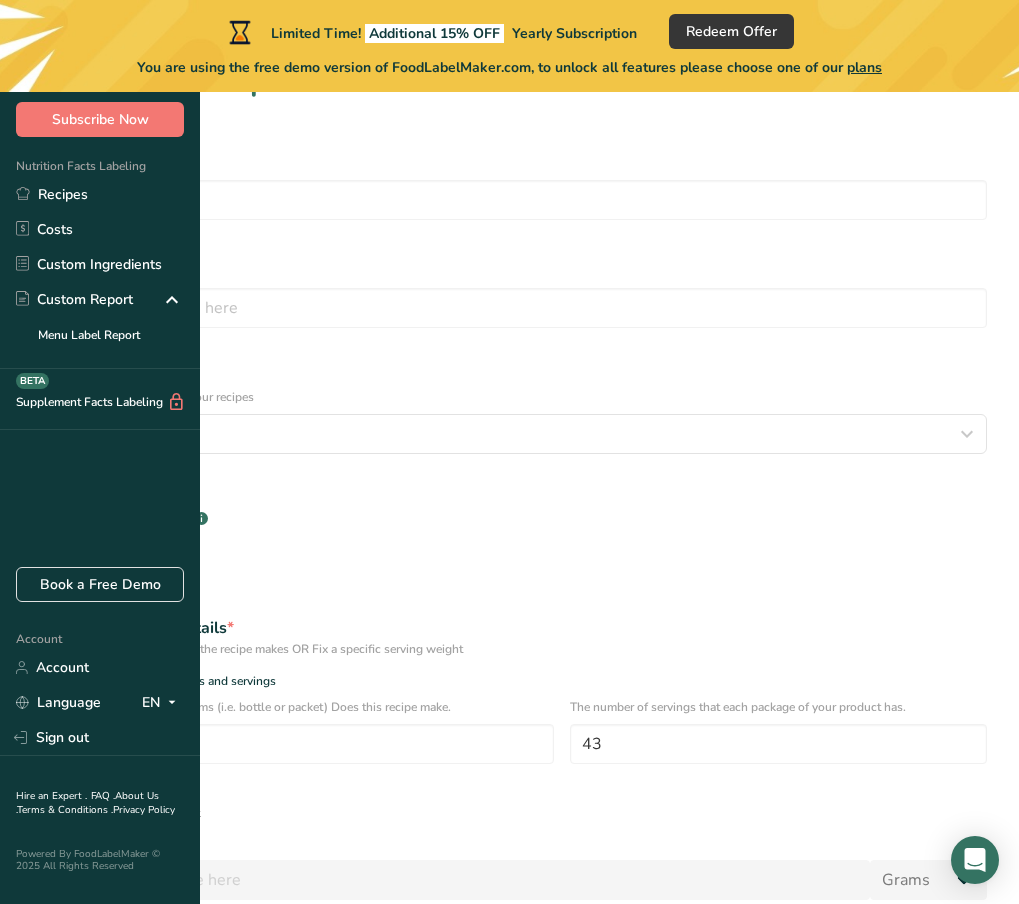 click on "Specify serving size weight" at bounding box center (127, 813) 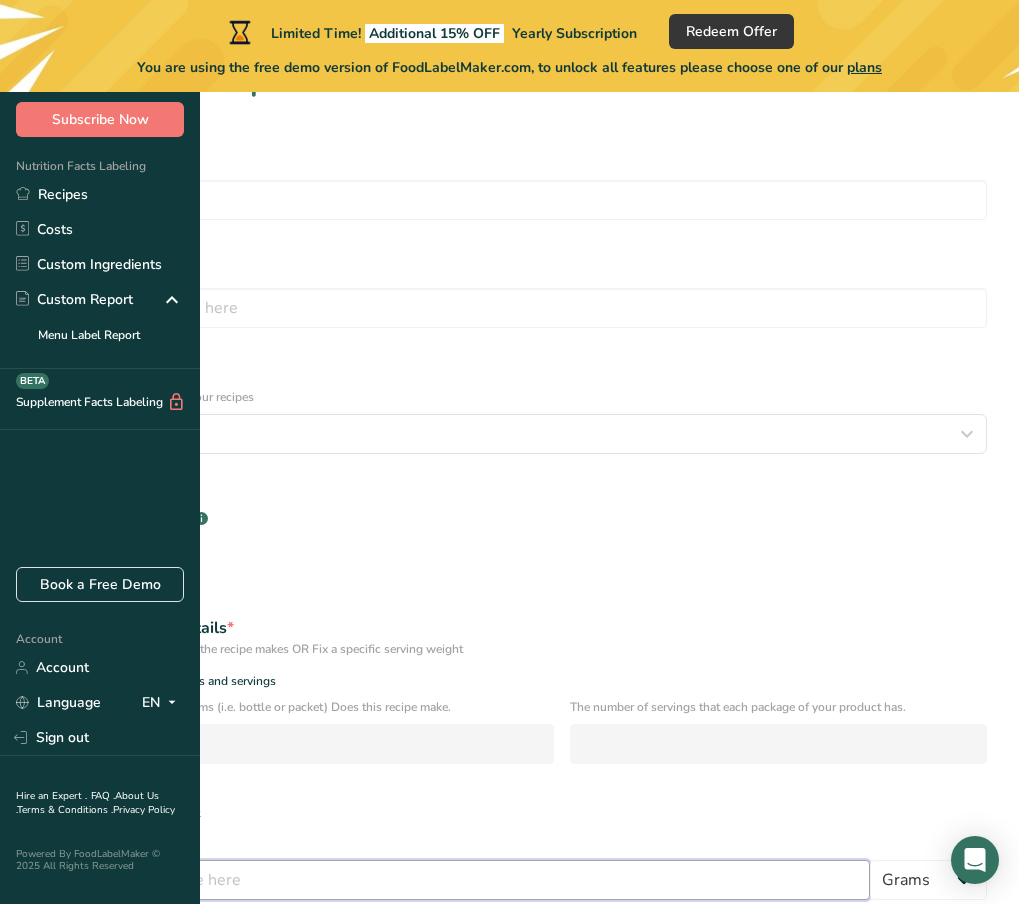 click at bounding box center (451, 880) 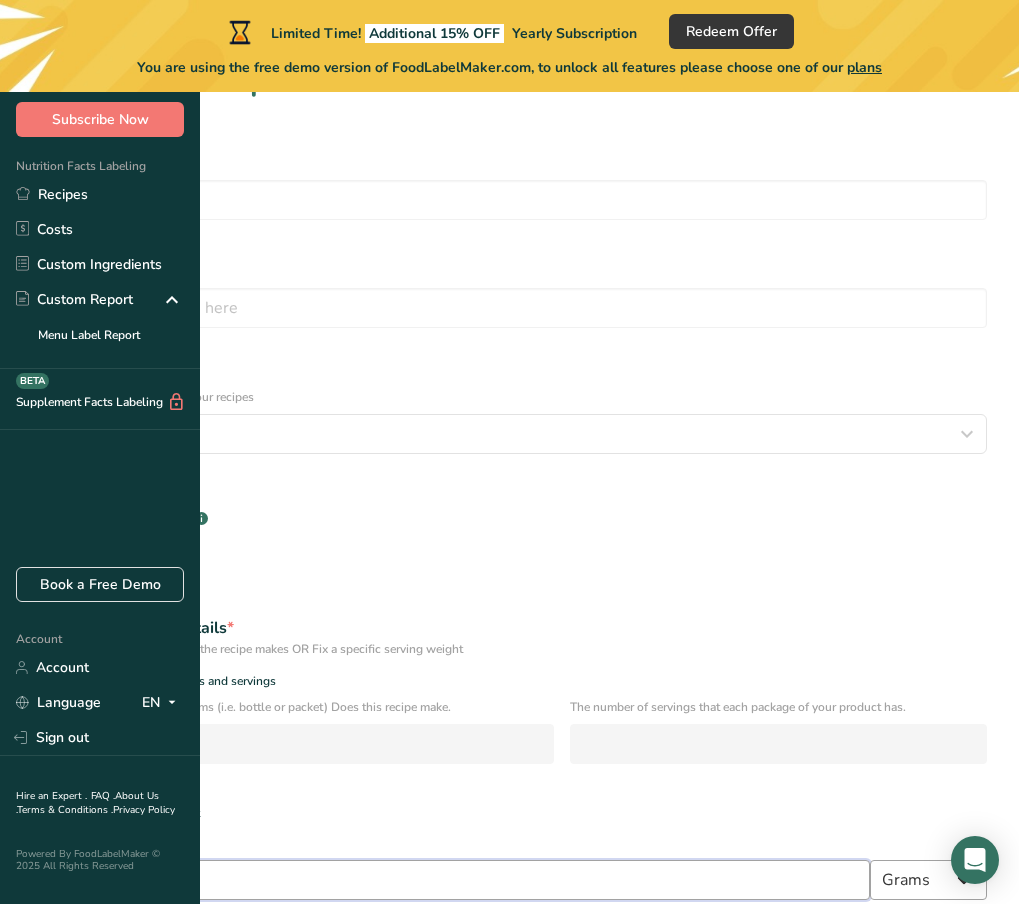 type on "1" 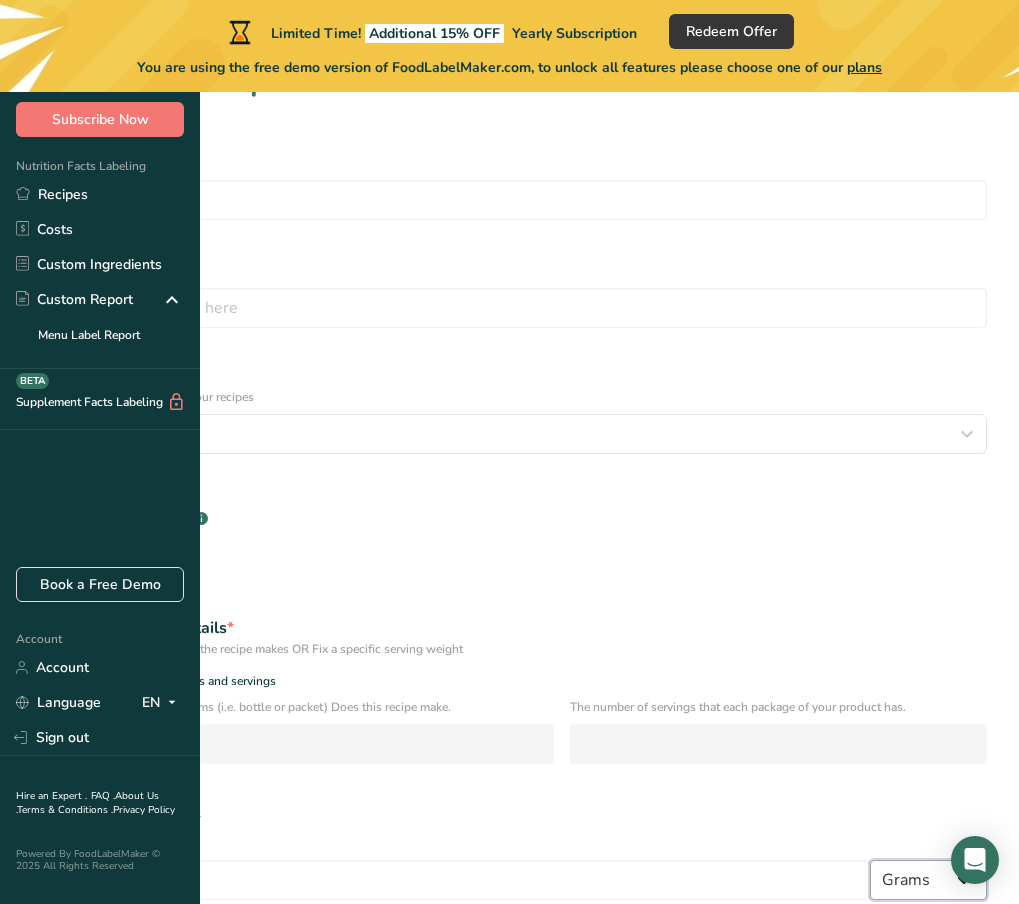 click on "Grams
kg
mg
mcg
lb
oz
l
mL
fl oz
tbsp
tsp
cup
qt
gallon" at bounding box center [928, 880] 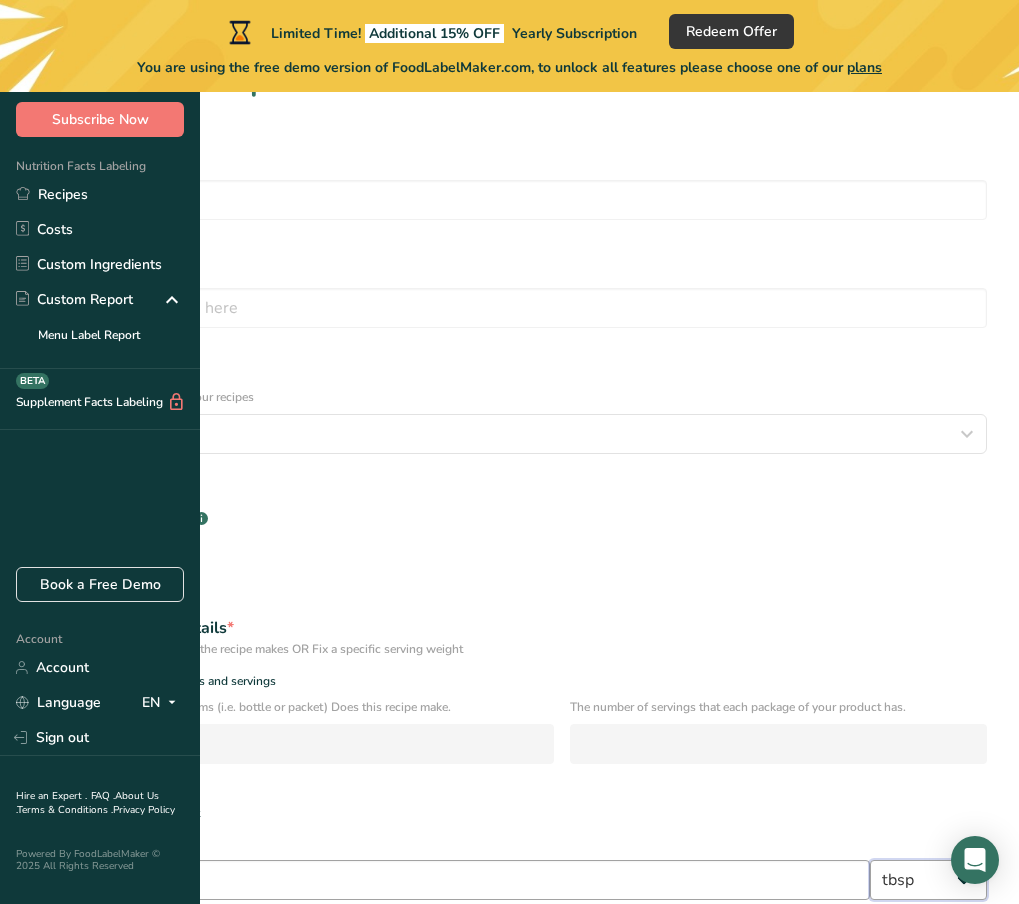 select on "22" 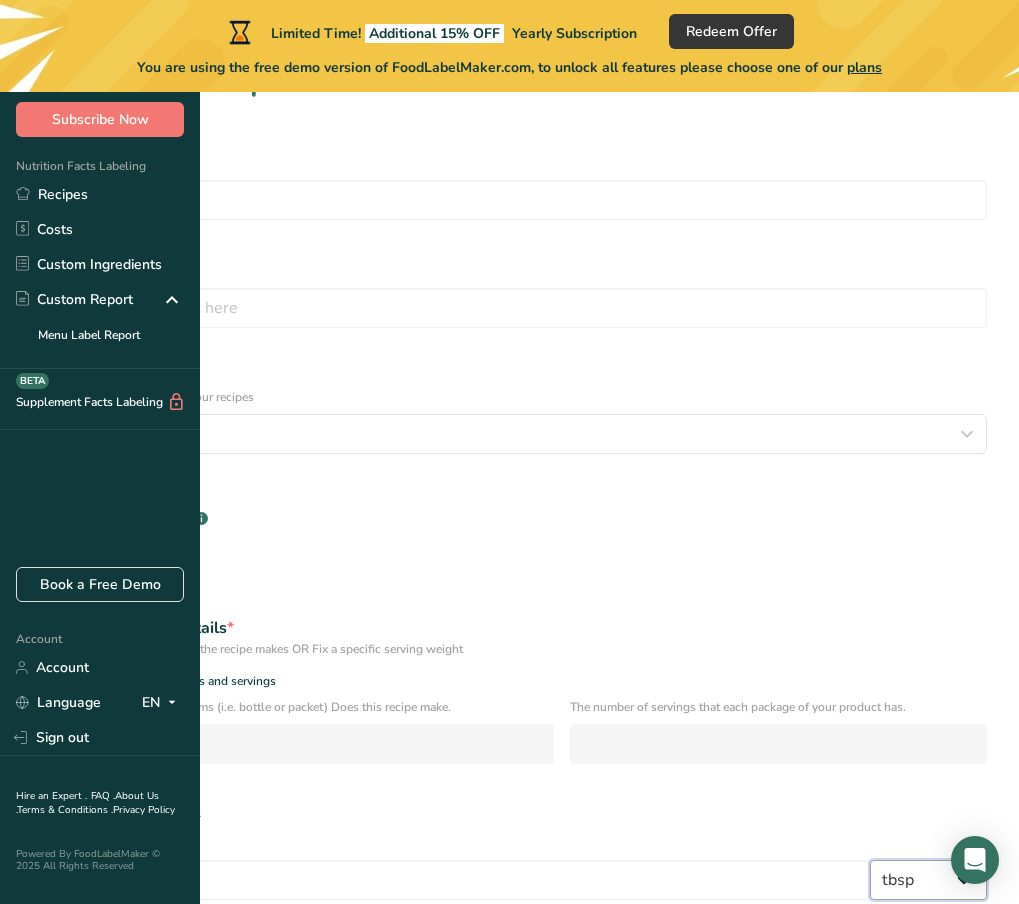 scroll, scrollTop: 157, scrollLeft: 0, axis: vertical 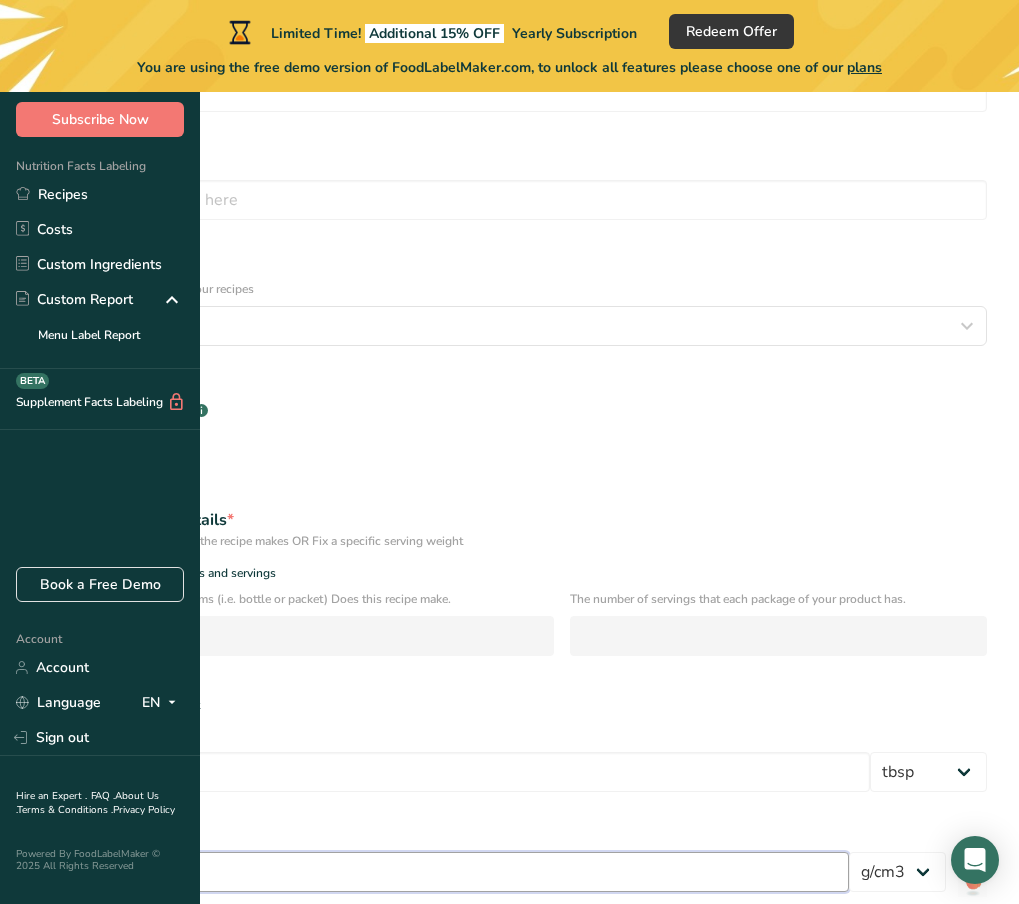 click on "1" at bounding box center (440, 872) 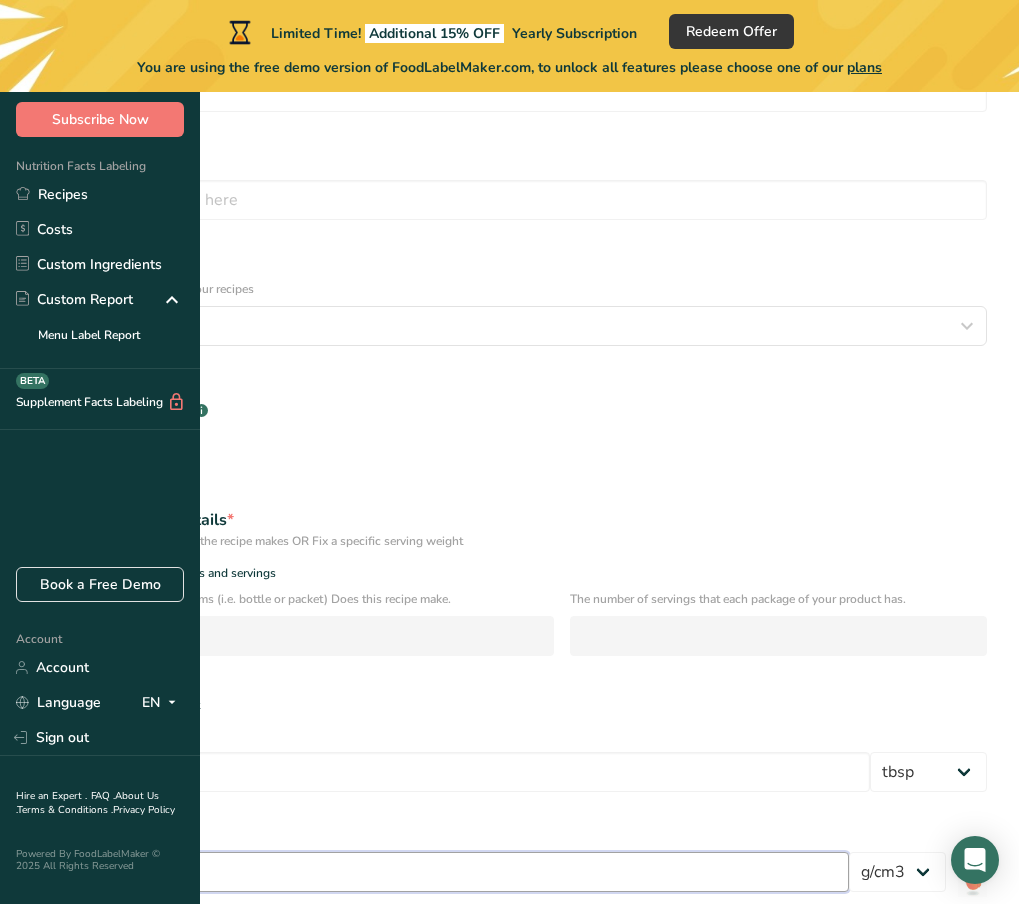 click on "1" at bounding box center (440, 872) 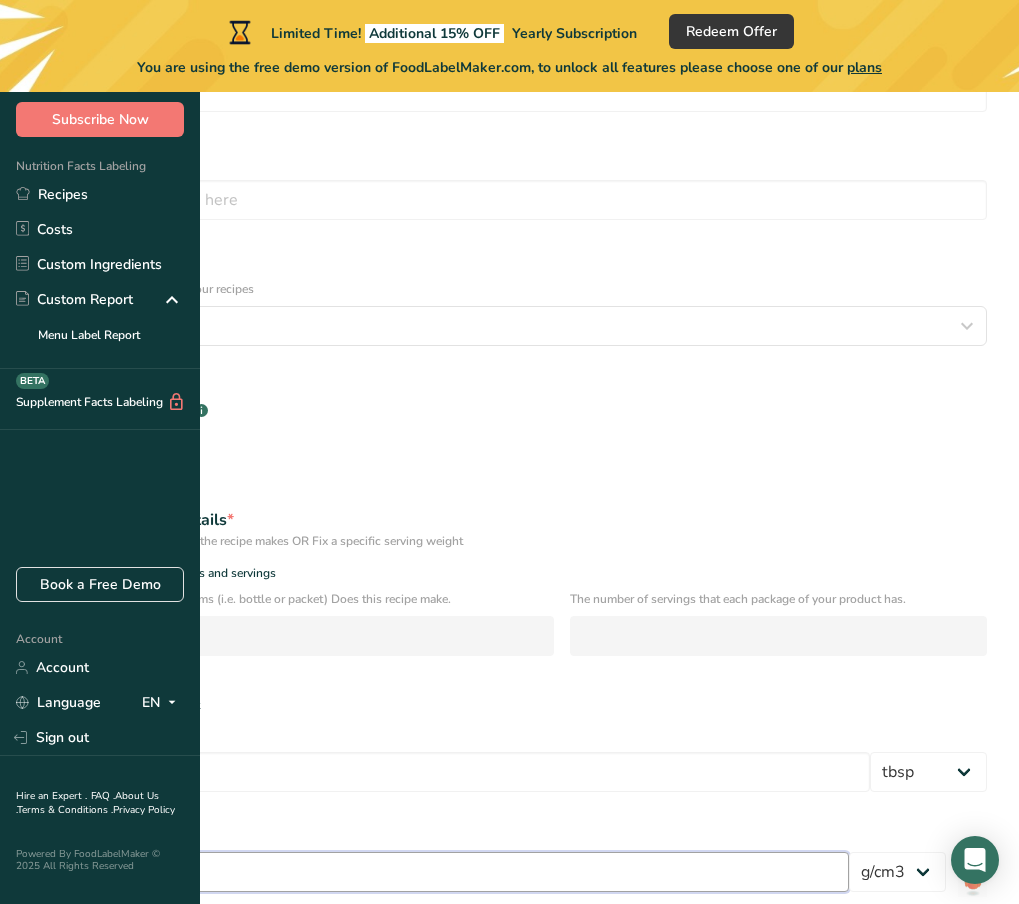 click on "1" at bounding box center [440, 872] 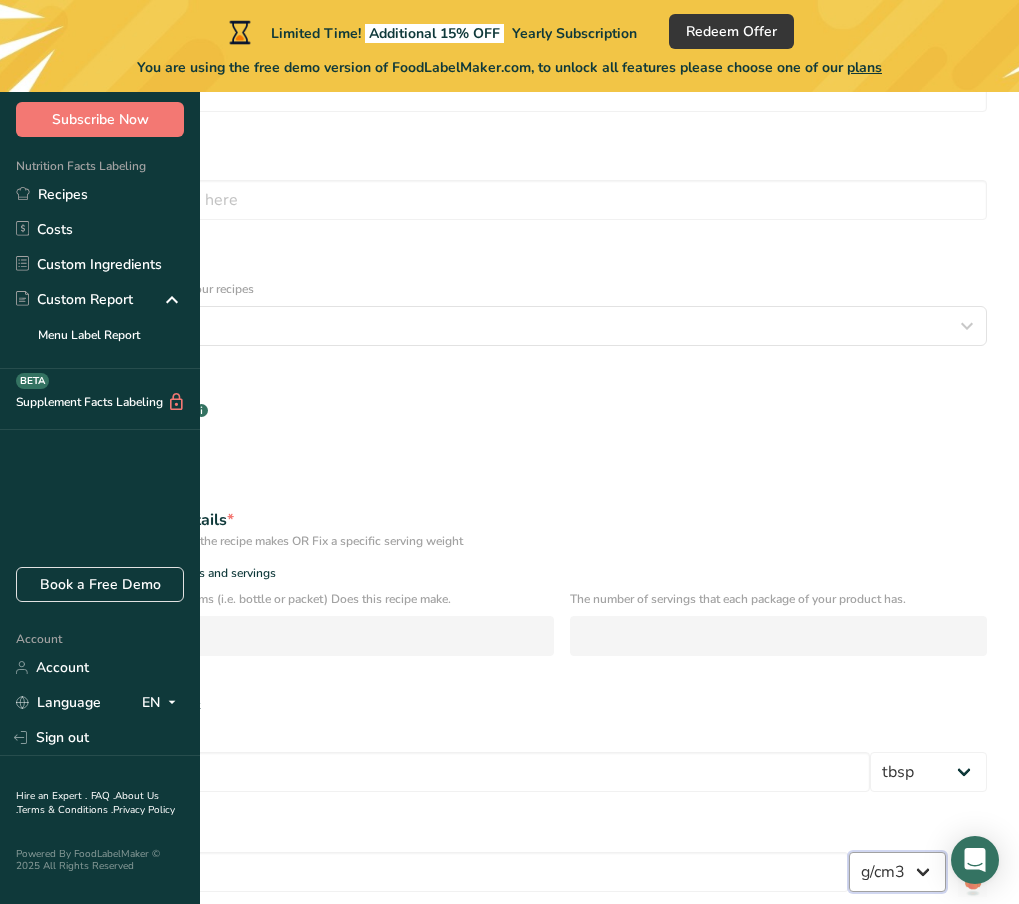 click on "lb/ft3
g/cm3" at bounding box center (897, 872) 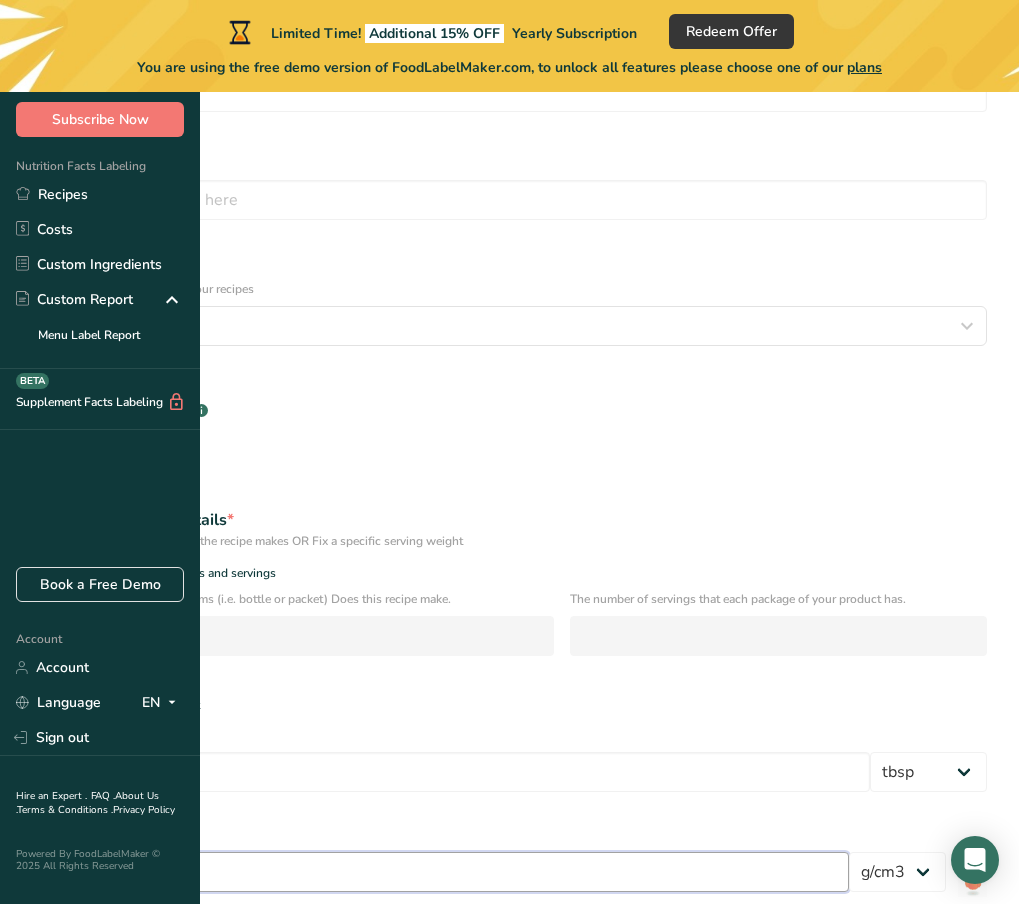 click on "1" at bounding box center (440, 872) 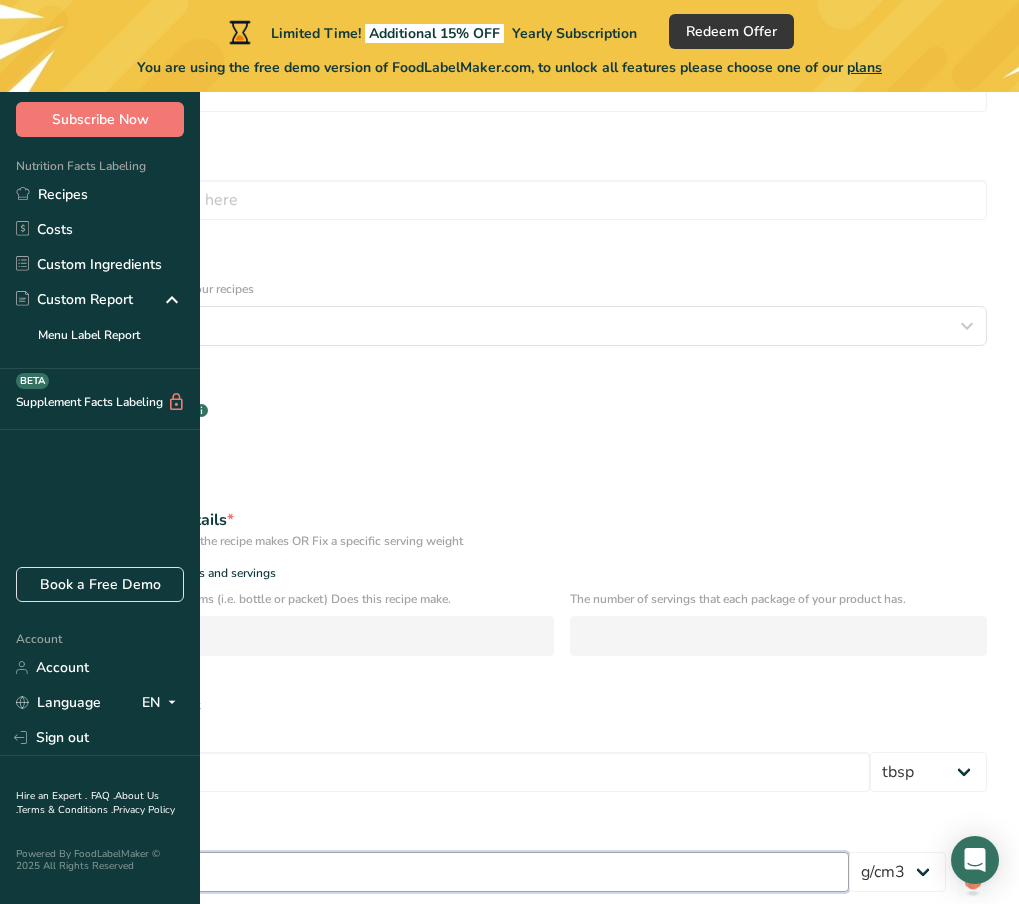 click on "1" at bounding box center [440, 872] 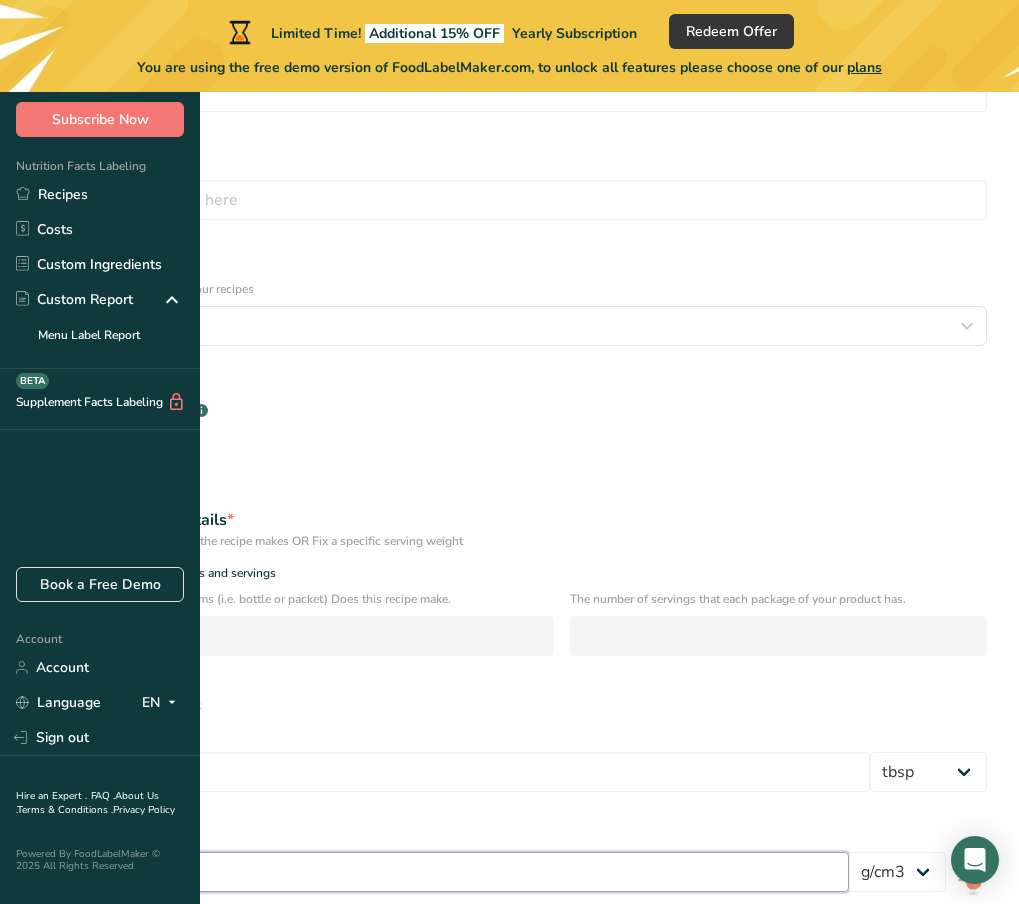 type on "43" 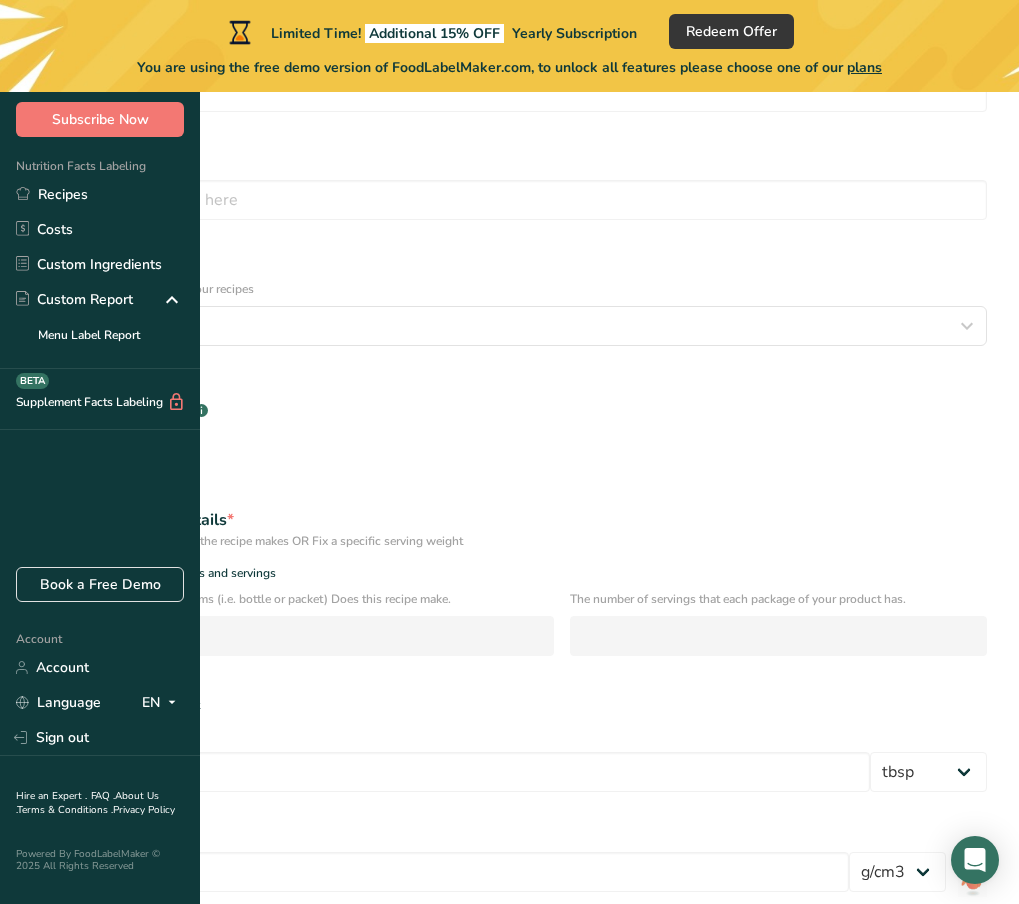 click on "Continue" at bounding box center [509, 980] 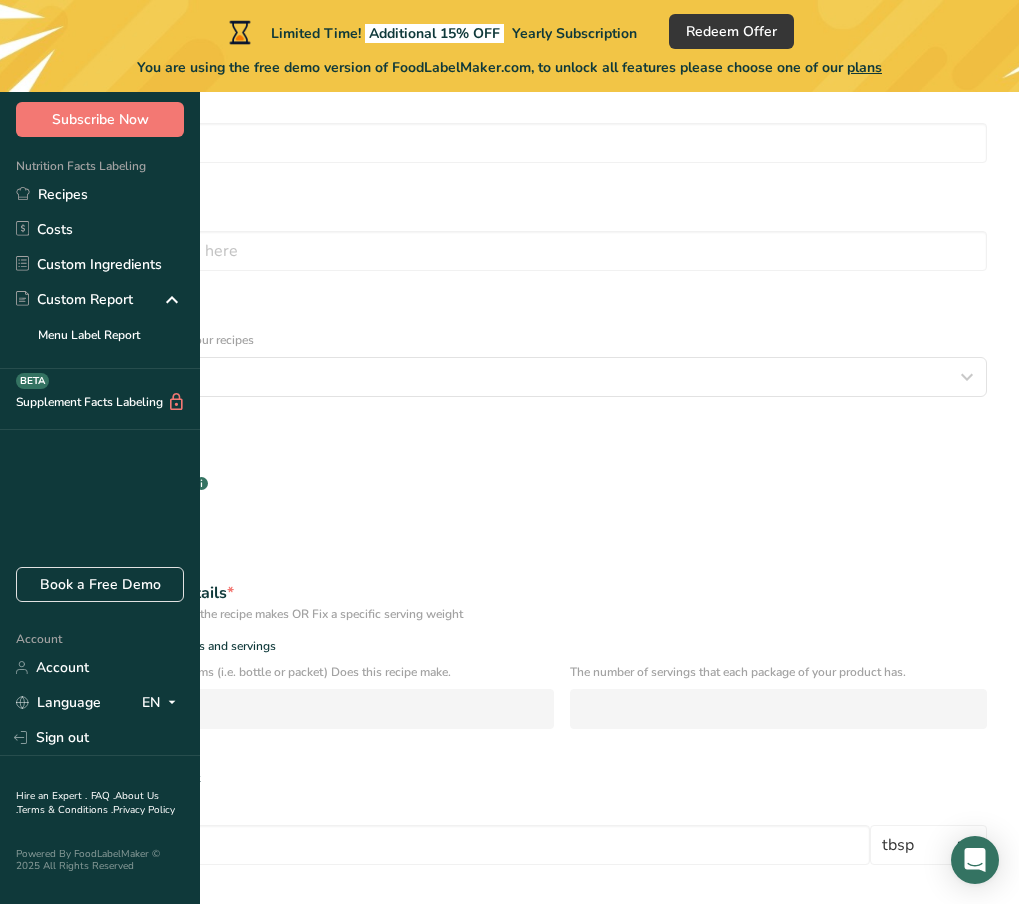 scroll, scrollTop: 28, scrollLeft: 0, axis: vertical 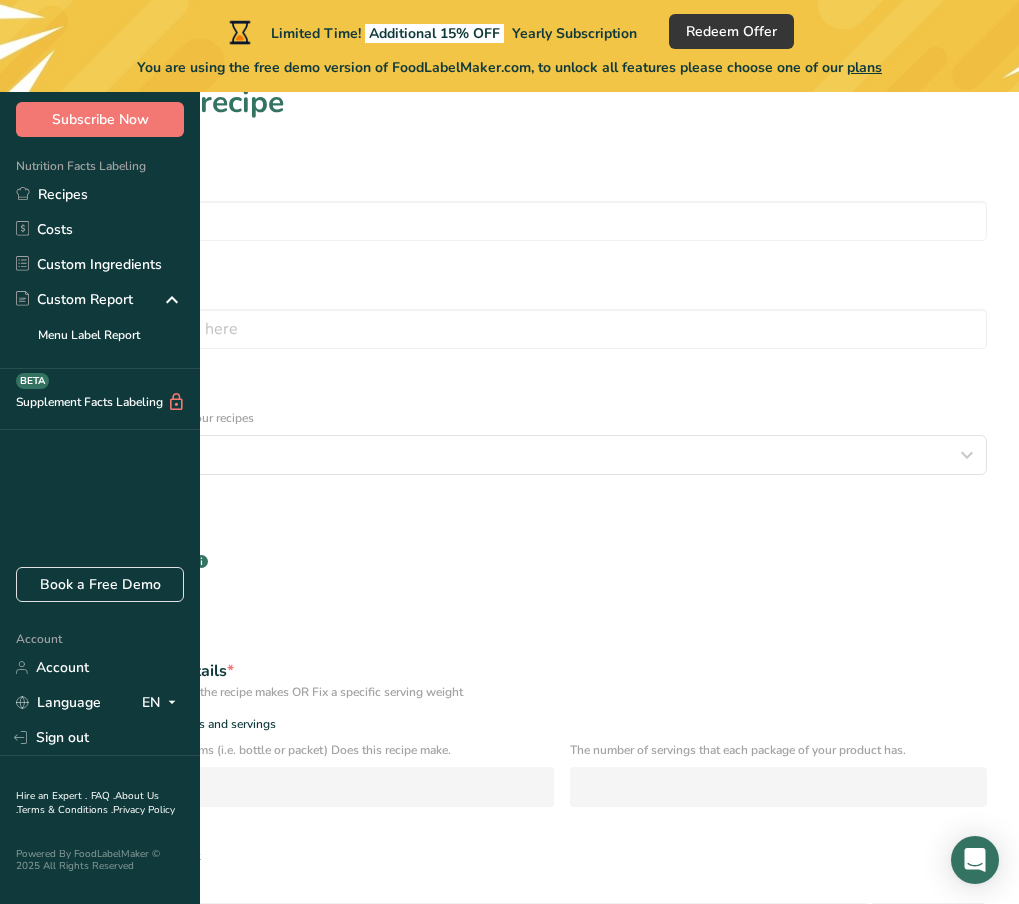 click on "How many units of sealable items (i.e. bottle or packet) Does this recipe make." at bounding box center (293, 750) 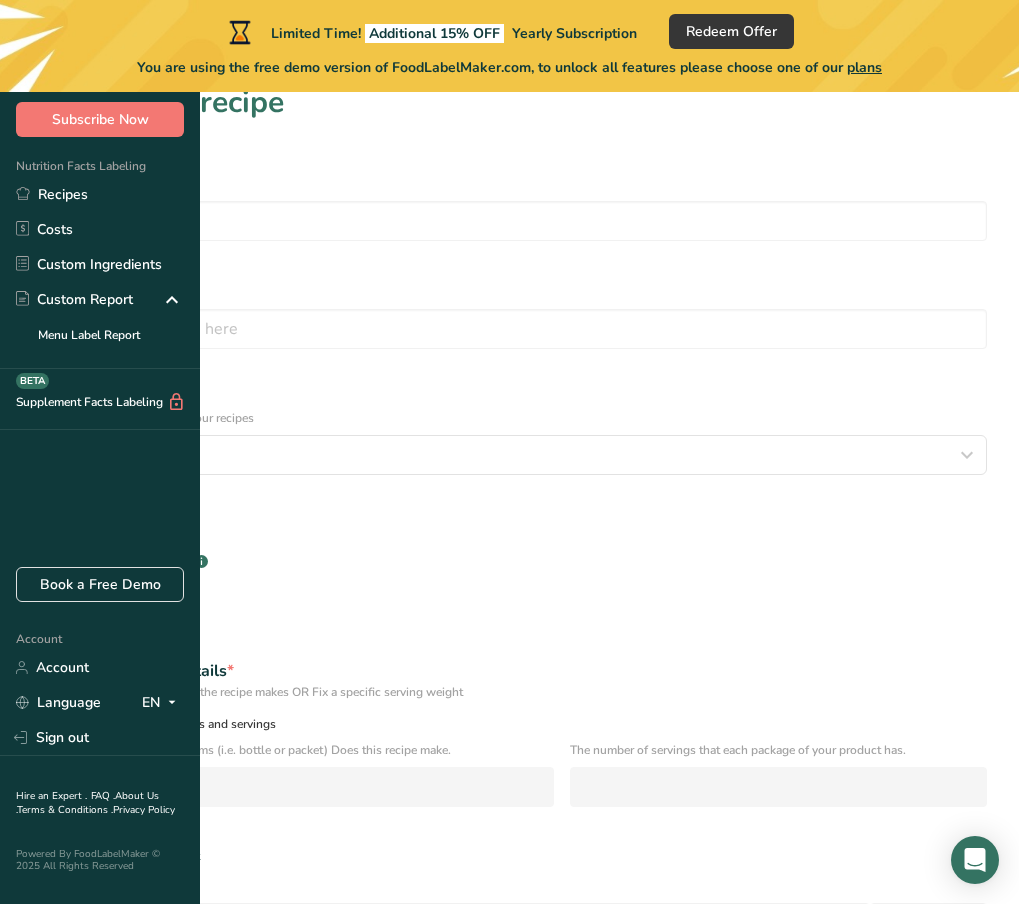 click on "Specify number of packages and servings" at bounding box center (161, 724) 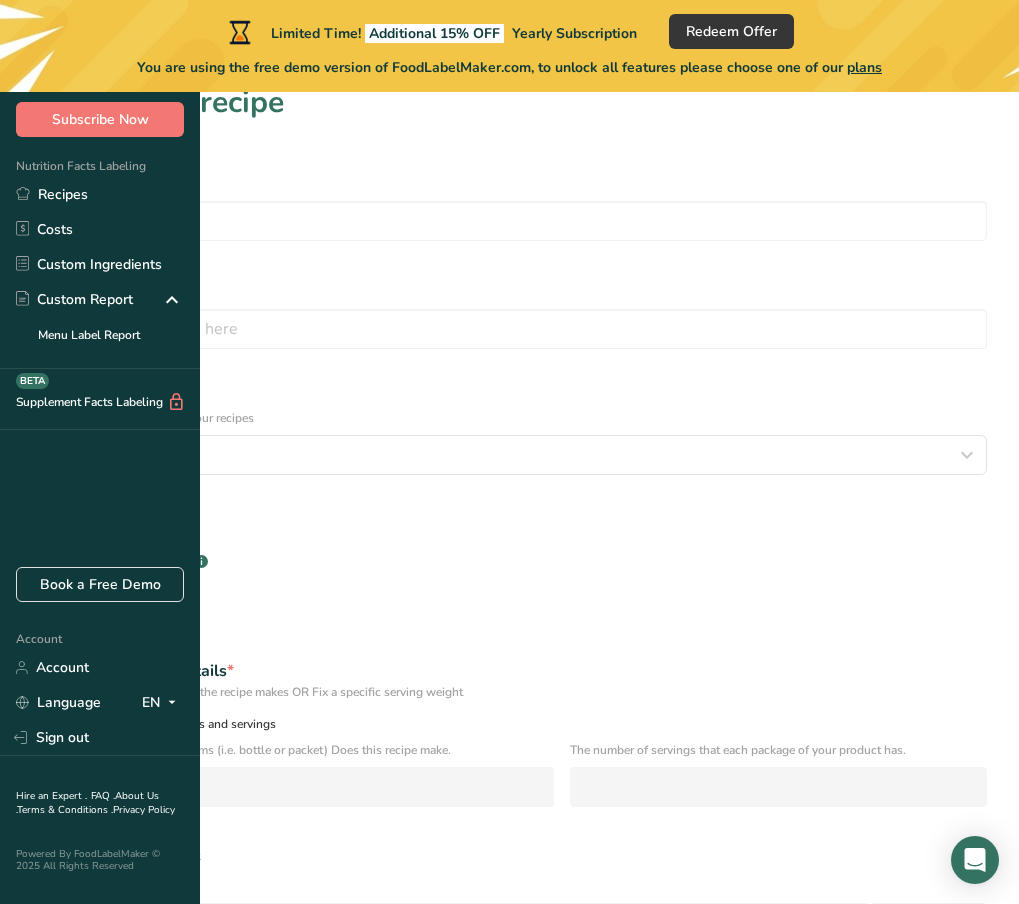 radio on "false" 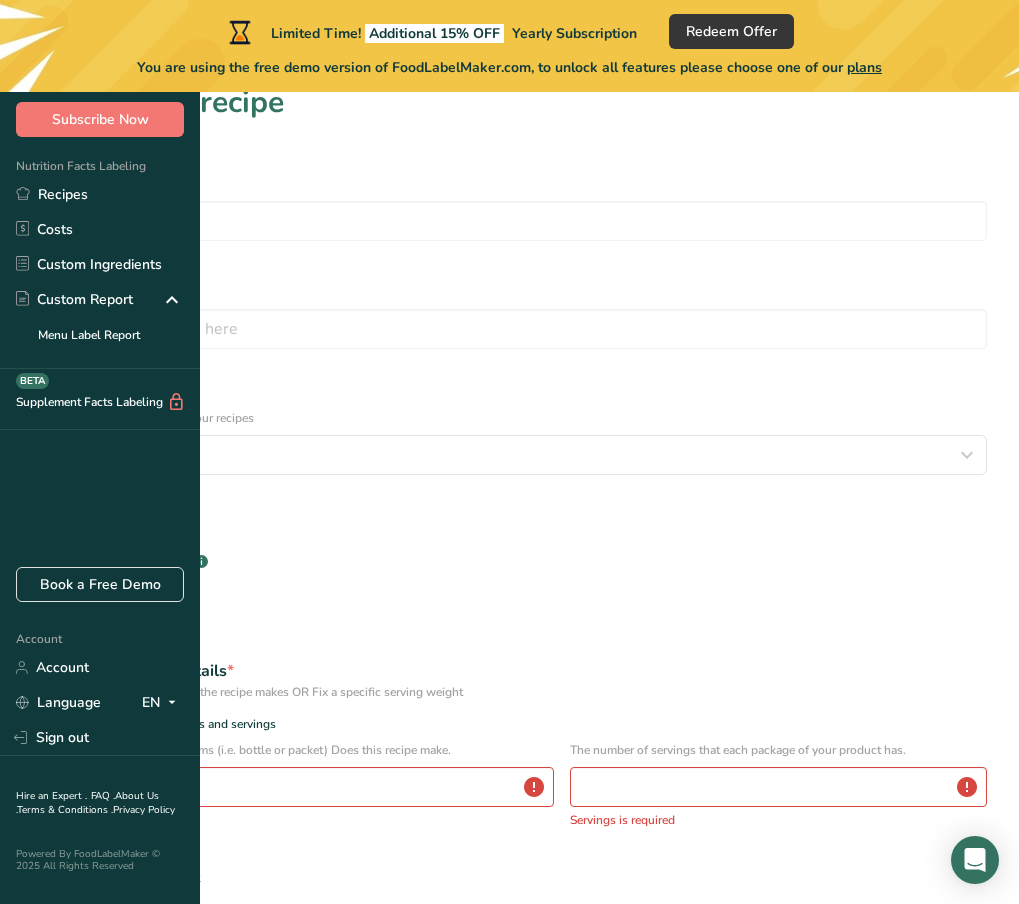 scroll, scrollTop: 0, scrollLeft: 0, axis: both 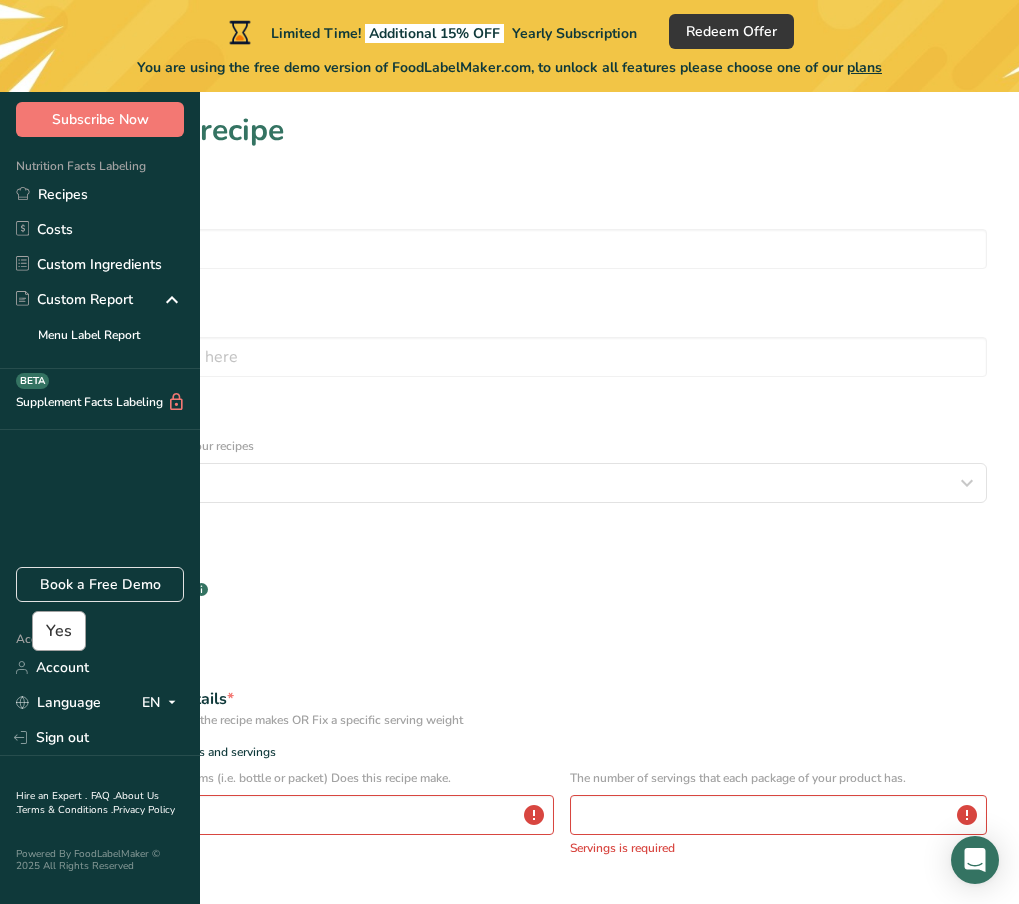 click on "Yes" at bounding box center [59, 631] 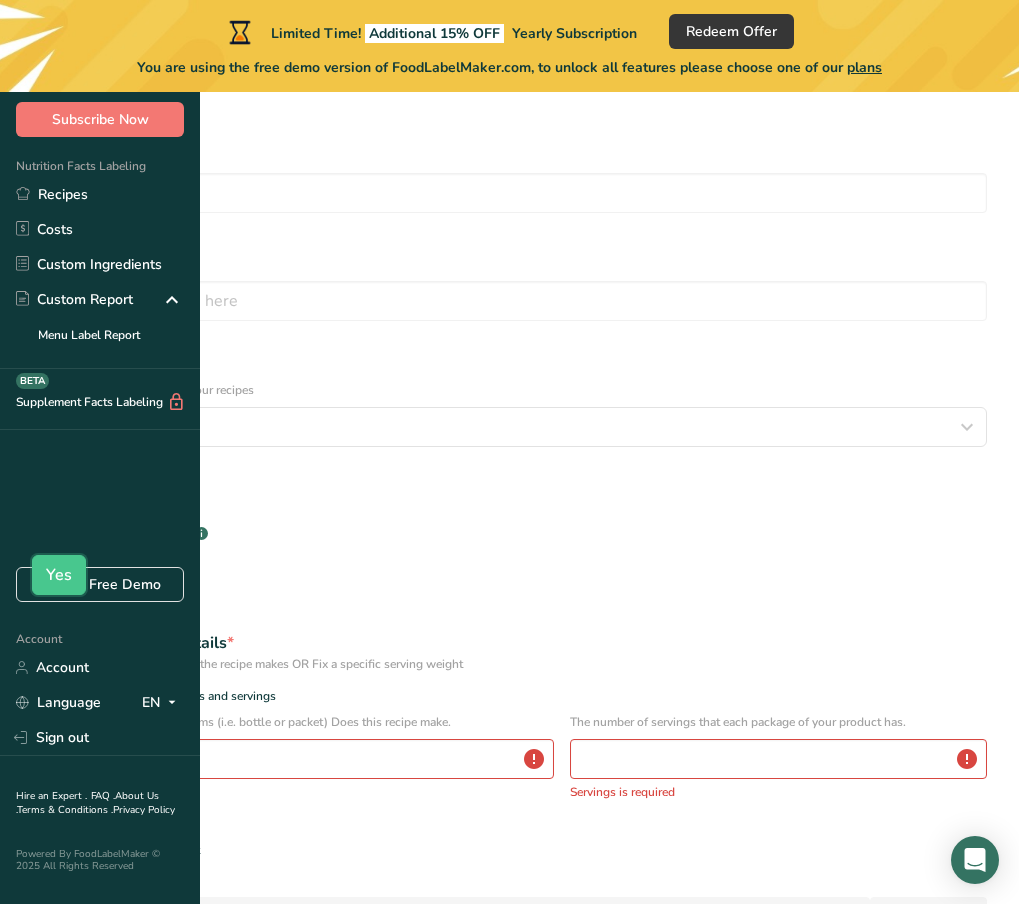 scroll, scrollTop: 0, scrollLeft: 0, axis: both 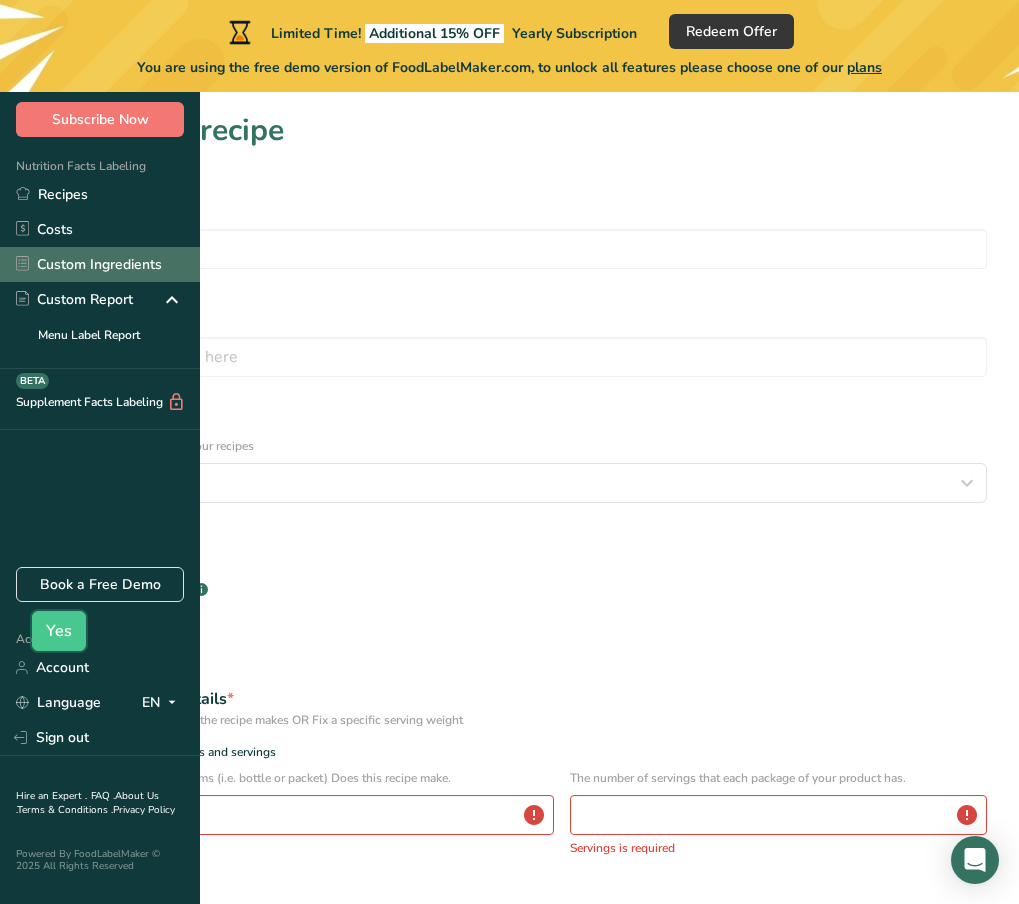 click on "Custom Ingredients" at bounding box center [100, 264] 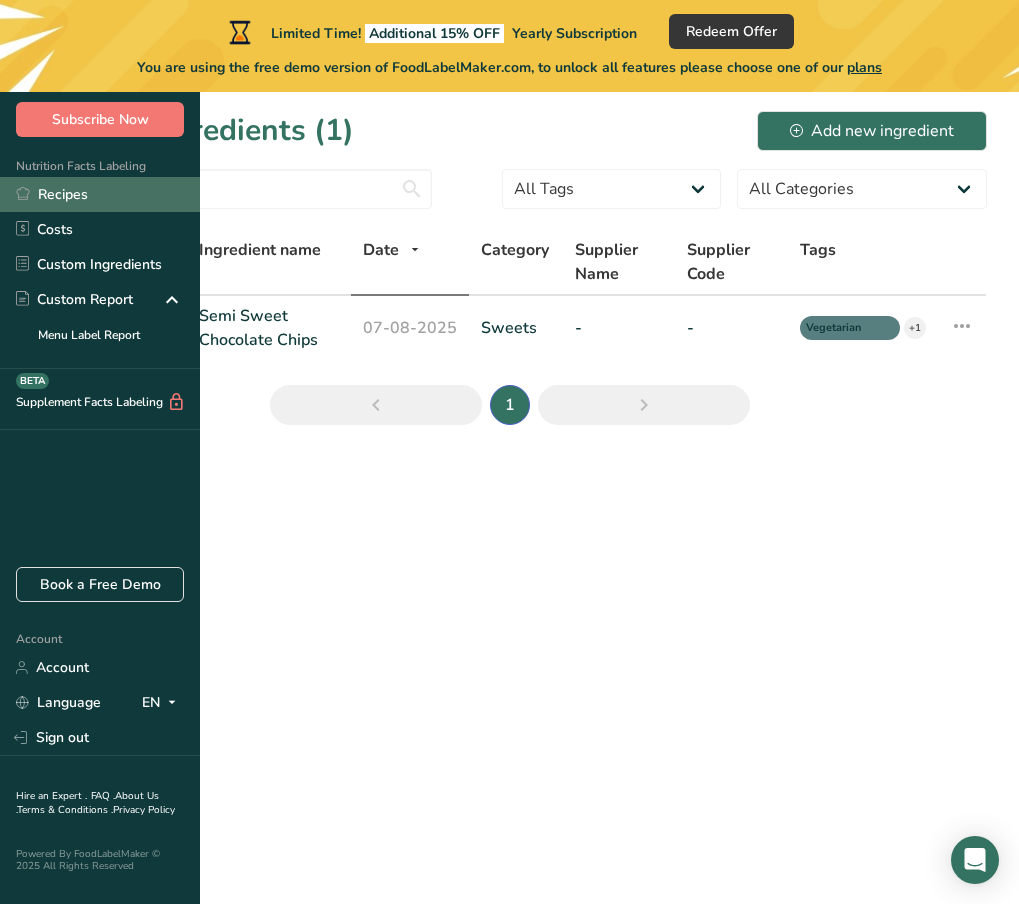 click on "Recipes" at bounding box center (100, 194) 